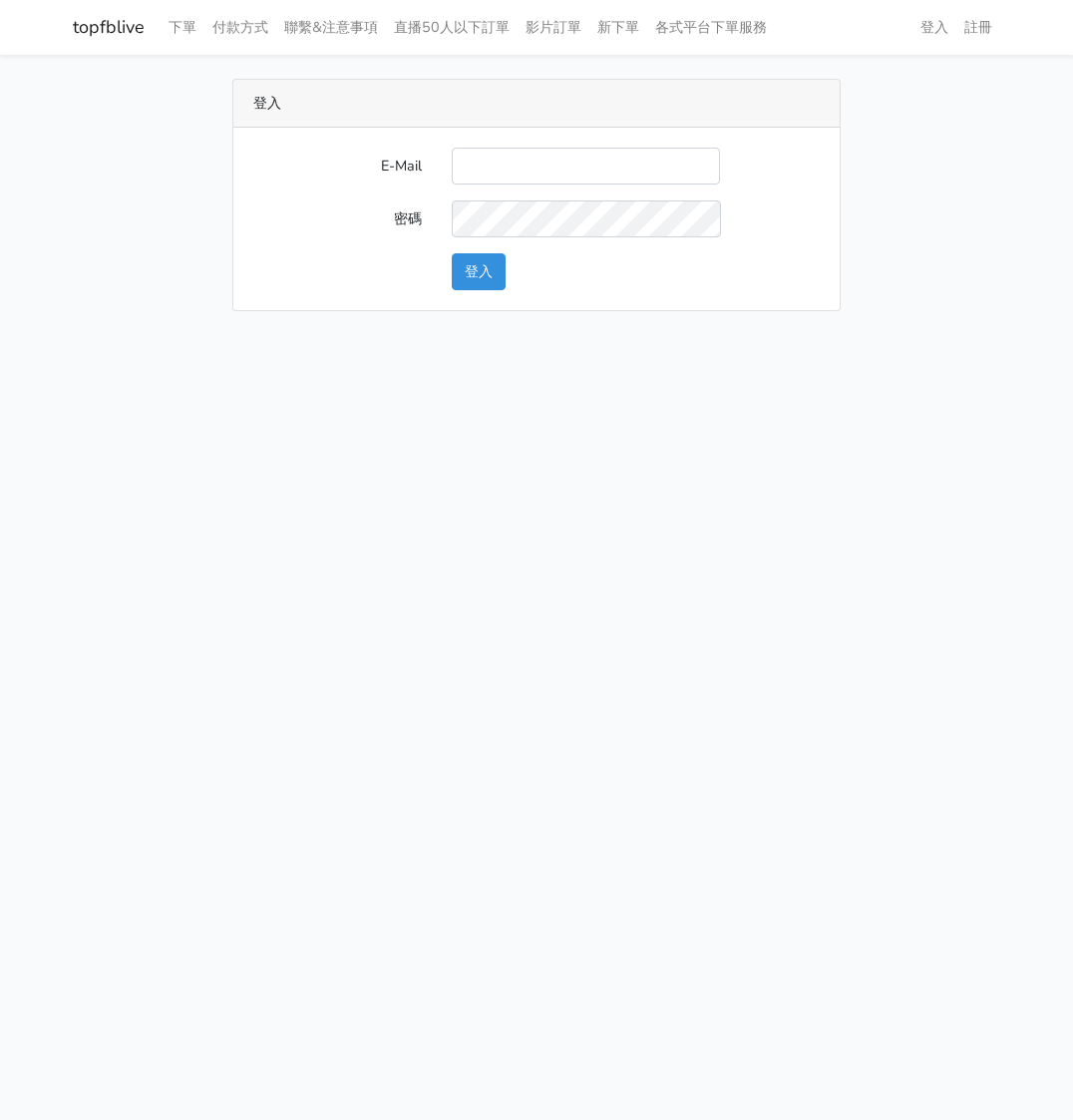 scroll, scrollTop: 0, scrollLeft: 0, axis: both 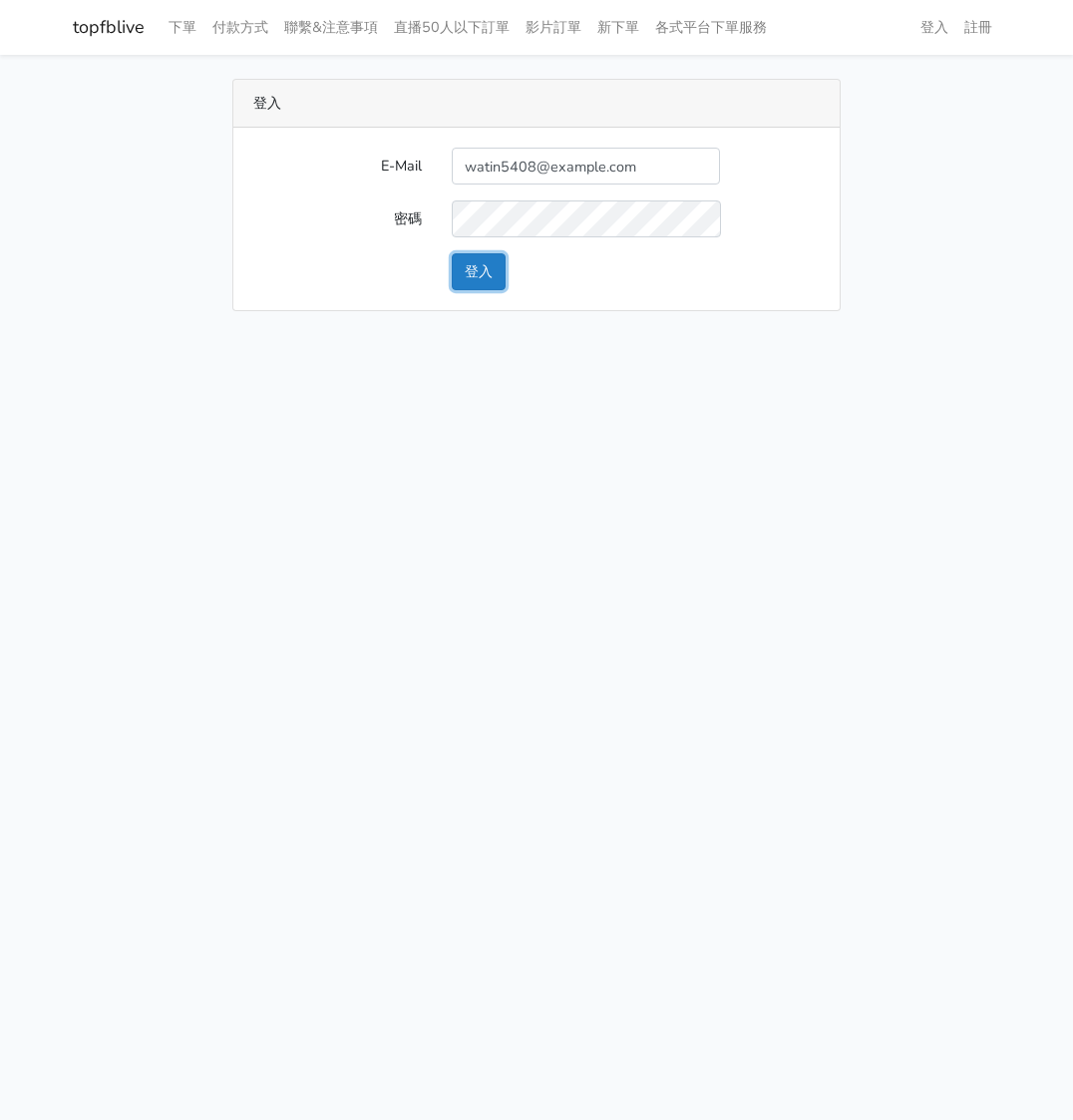 click on "登入" at bounding box center [479, 271] 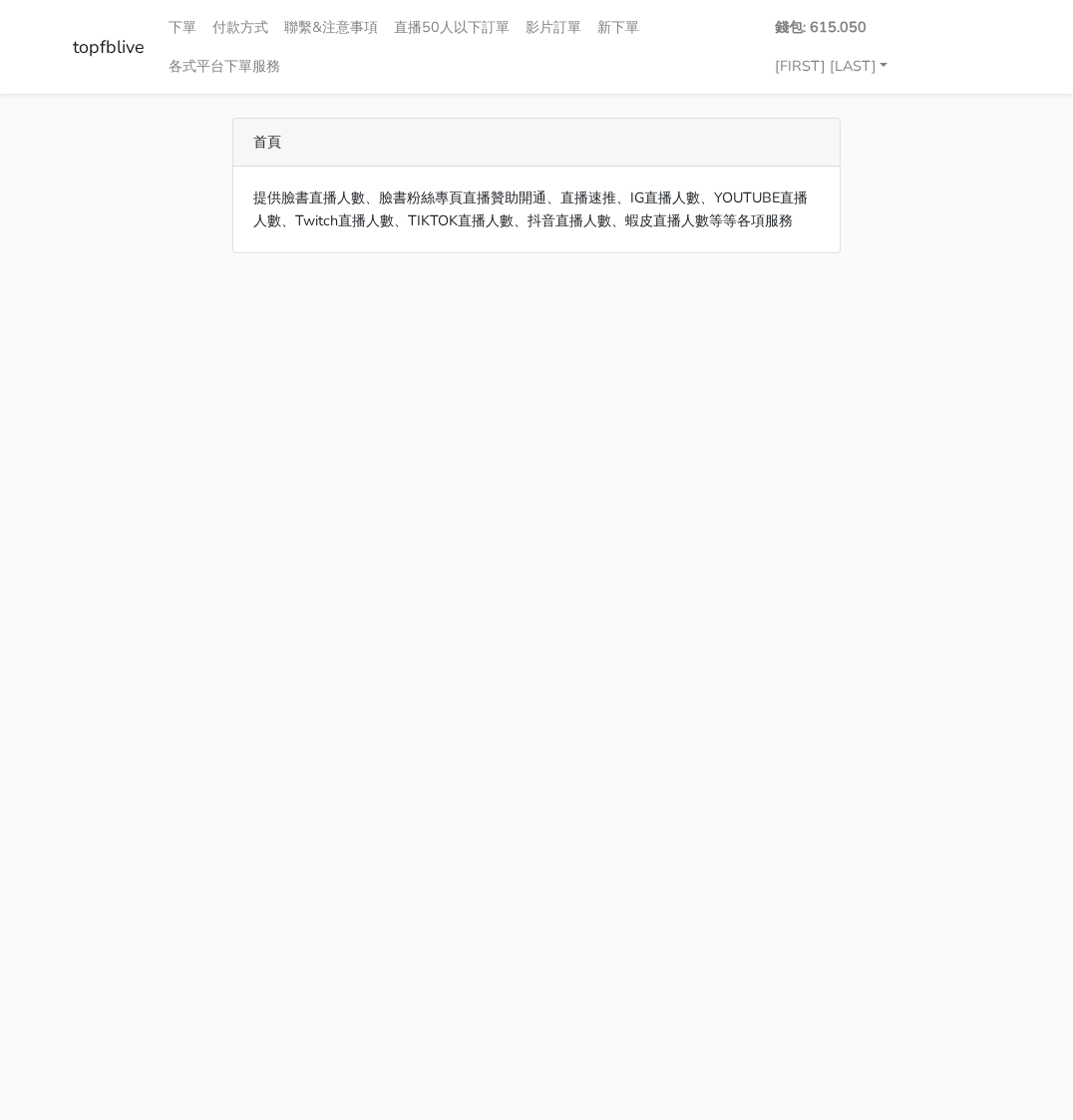 scroll, scrollTop: 0, scrollLeft: 0, axis: both 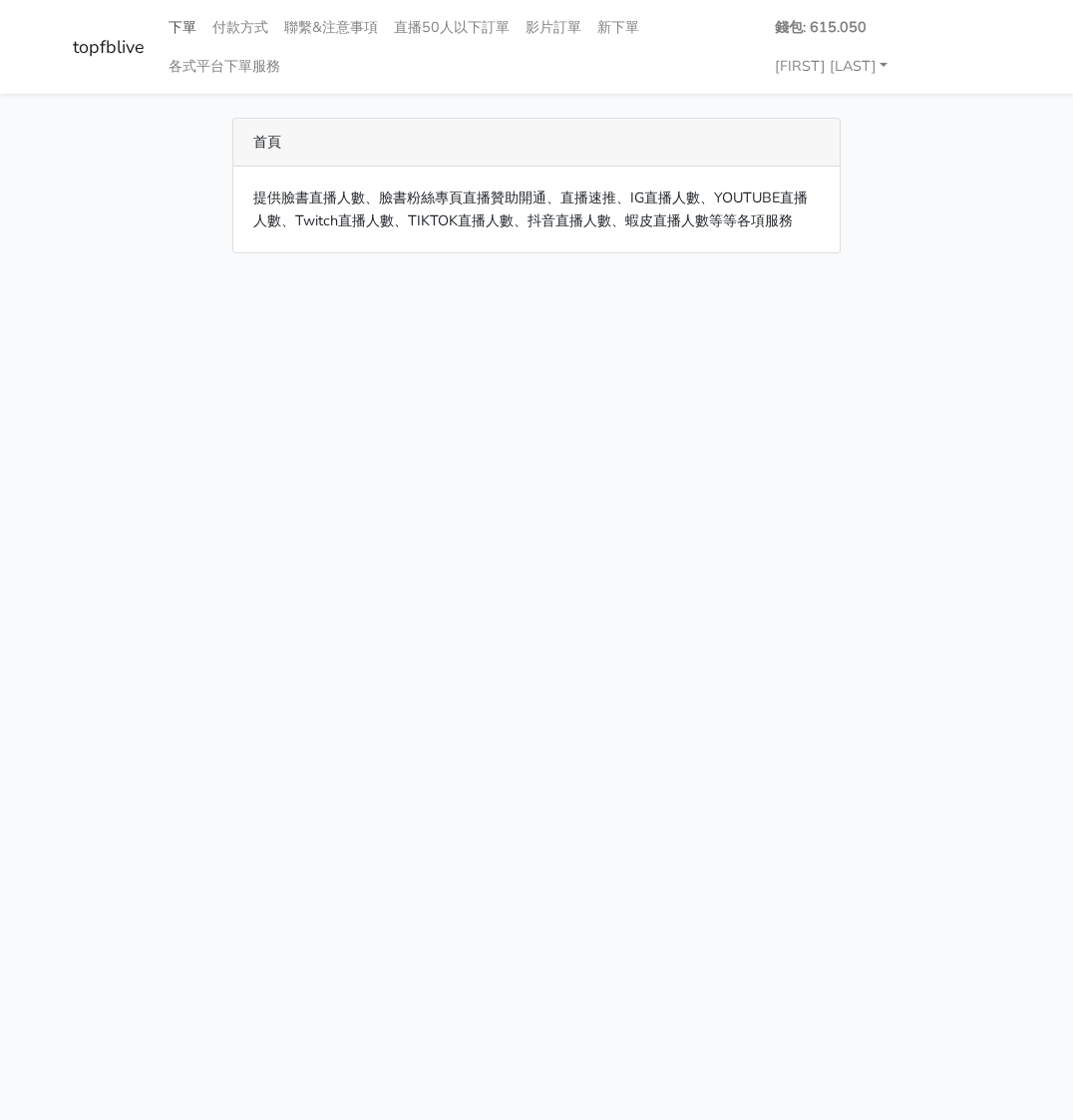 click on "下單" at bounding box center (182, 27) 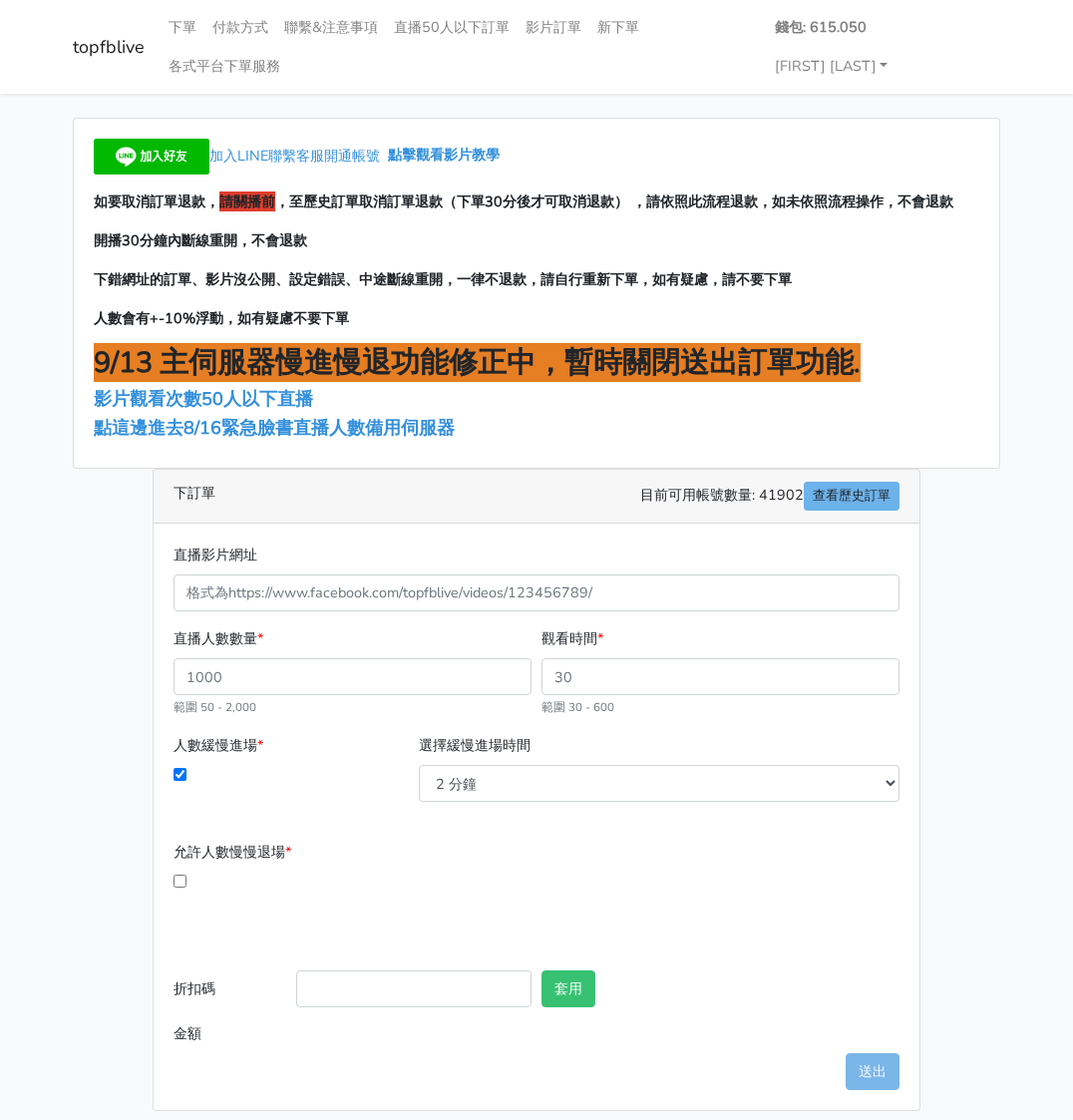 scroll, scrollTop: 0, scrollLeft: 0, axis: both 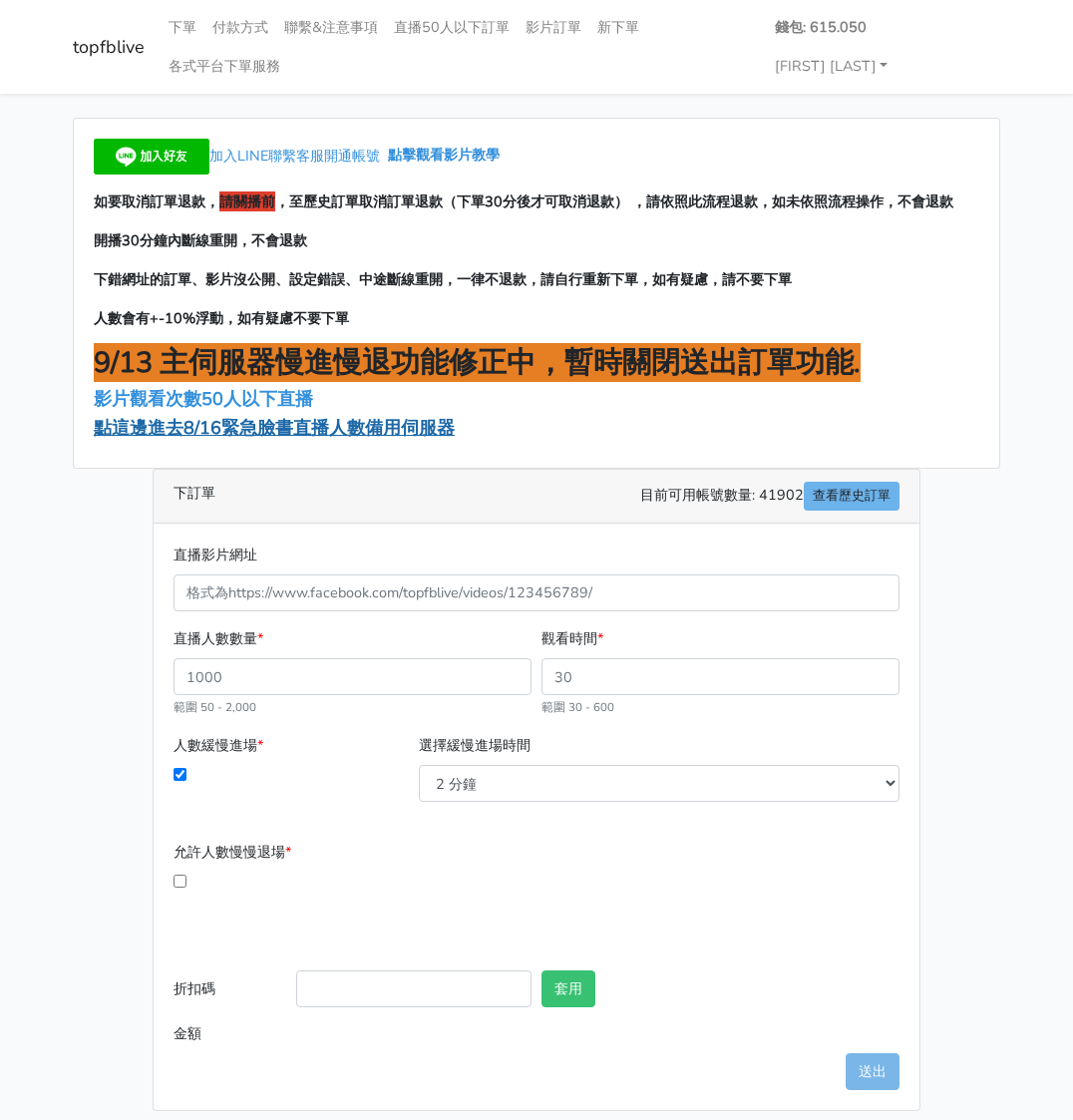 click on "點這邊進去8/16緊急臉書直播人數備用伺服器" at bounding box center (274, 428) 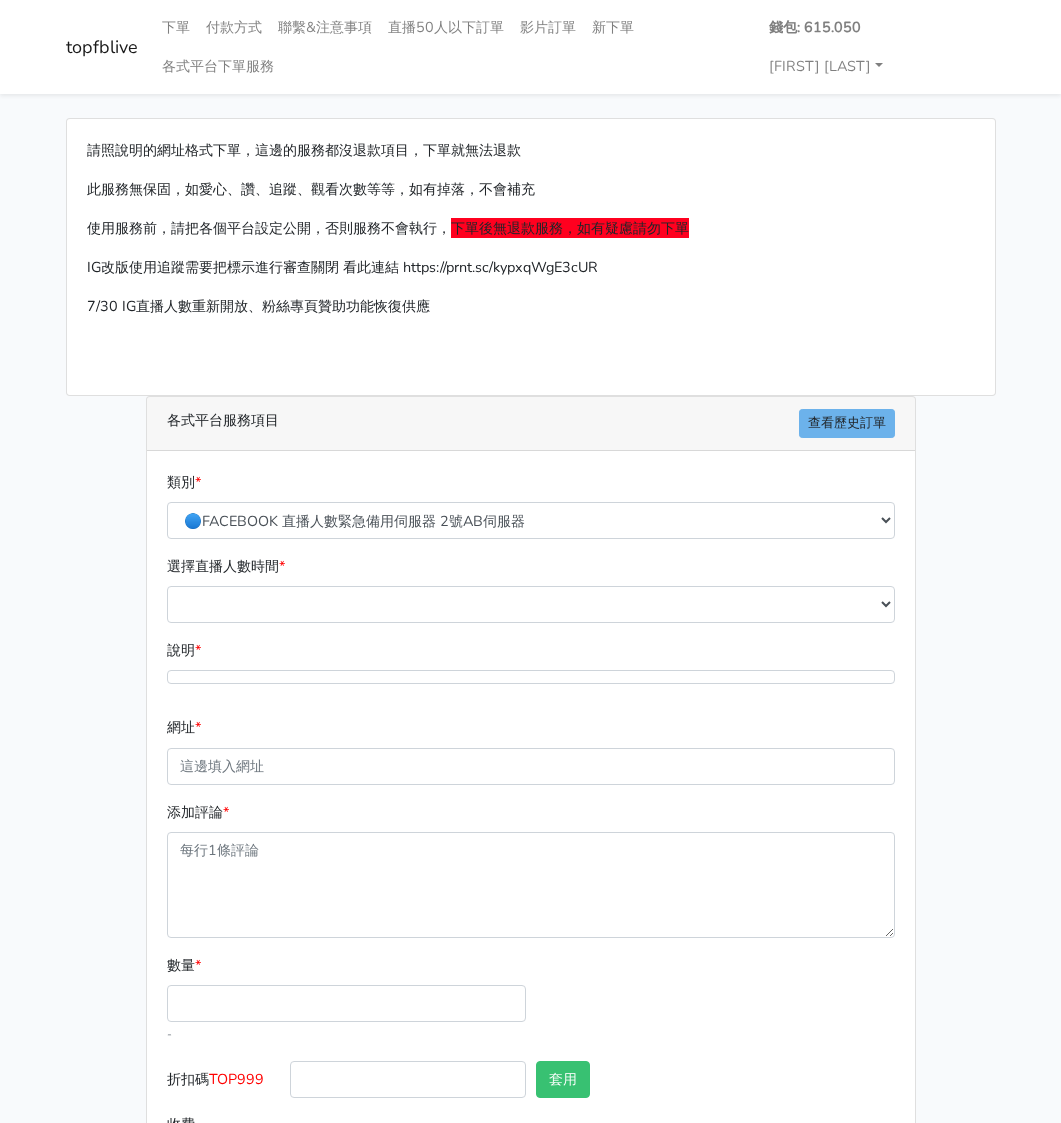 scroll, scrollTop: 0, scrollLeft: 0, axis: both 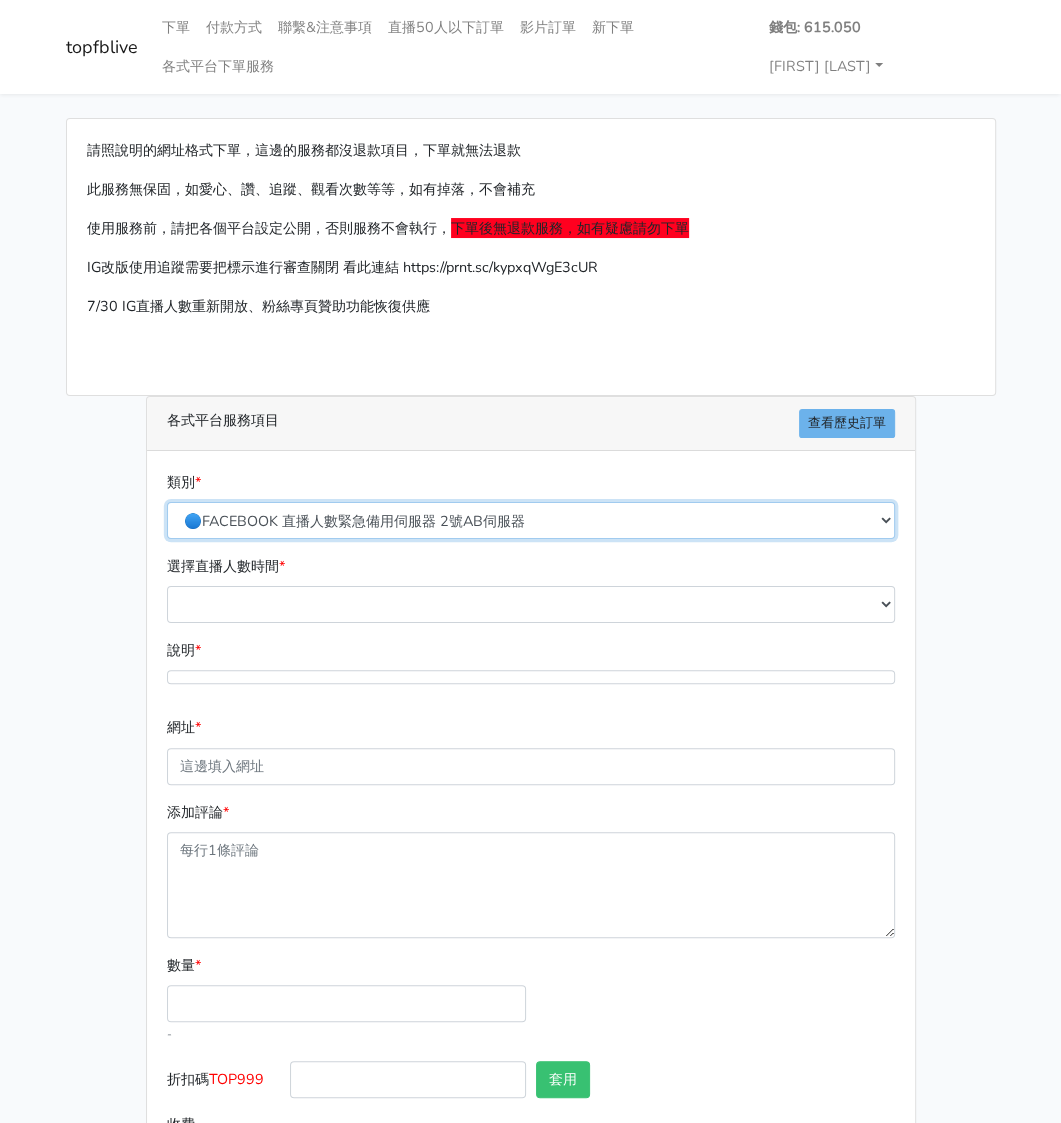 click on "🔵FACEBOOK 直播人數緊急備用伺服器 2號AB伺服器
🔵FACEBOOK 網軍專用貼文留言 安全保密
🔵FACEBOOK 直播人數伺服器 快進
🔵9/30 FACEBOOK 直播人數緩慢進場緩慢退場 台灣獨家
🔵FACEBOOK 直播人數緊急備用伺服器 J1
🔵FACEBOOK按讚-追蹤-評論-社團成員-影片觀看-短影片觀看
🔵台灣帳號FACEBOOK按讚、表情、分享、社團、追蹤服務" at bounding box center [531, 520] 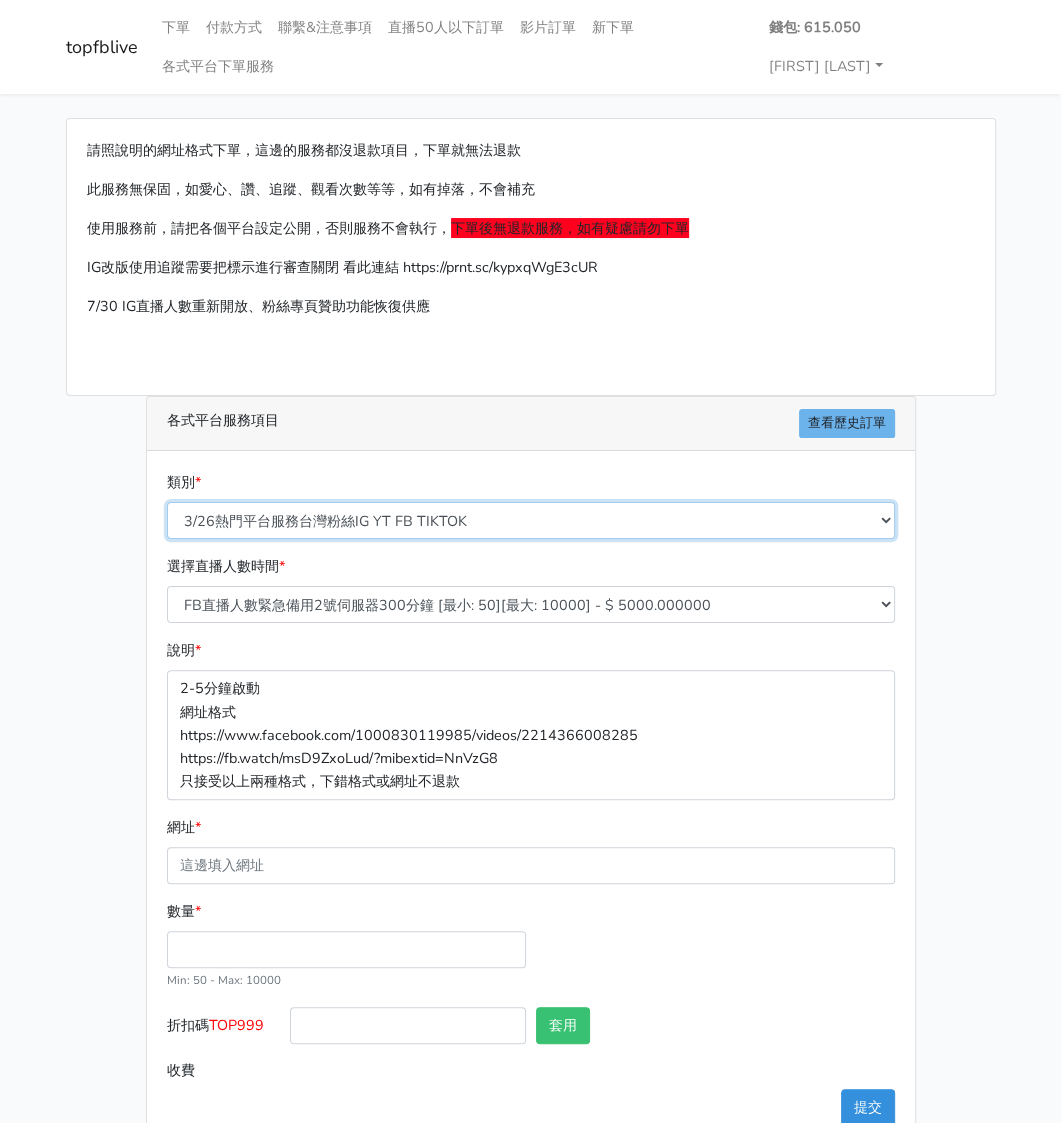 click on "🔵FACEBOOK 直播人數緊急備用伺服器 2號AB伺服器
🔵FACEBOOK 網軍專用貼文留言 安全保密
🔵FACEBOOK 直播人數伺服器 快進
🔵9/30 FACEBOOK 直播人數緩慢進場緩慢退場 台灣獨家
🔵FACEBOOK 直播人數緊急備用伺服器 J1
🔵FACEBOOK按讚-追蹤-評論-社團成員-影片觀看-短影片觀看
🔵台灣帳號FACEBOOK按讚、表情、分享、社團、追蹤服務" at bounding box center (531, 520) 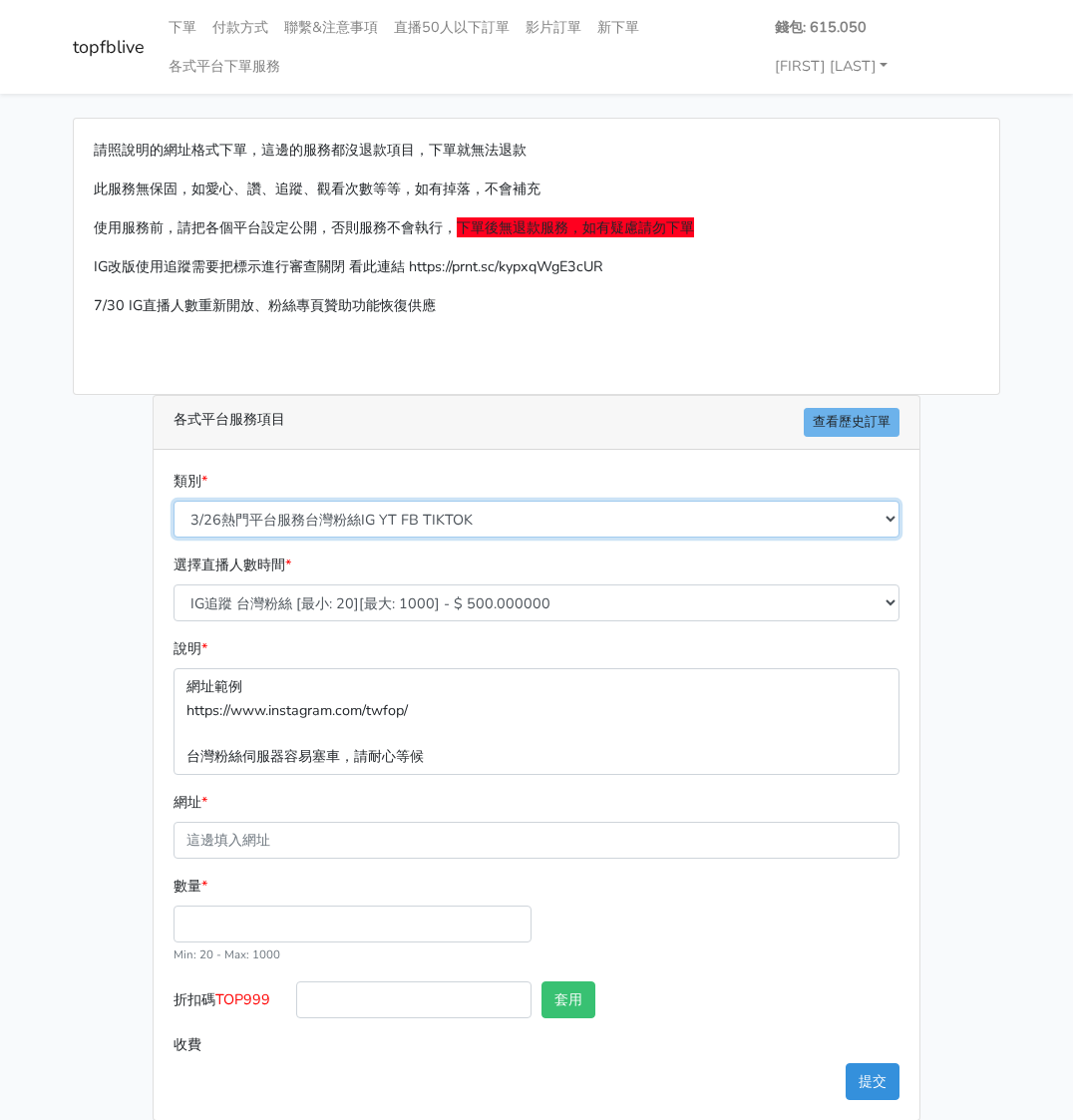 click on "🔵FACEBOOK 直播人數緊急備用伺服器 2號AB伺服器
🔵FACEBOOK 網軍專用貼文留言 安全保密
🔵FACEBOOK 直播人數伺服器 快進
🔵9/30 FACEBOOK 直播人數緩慢進場緩慢退場 台灣獨家
🔵FACEBOOK 直播人數緊急備用伺服器 J1
🔵FACEBOOK按讚-追蹤-評論-社團成員-影片觀看-短影片觀看
🔵台灣帳號FACEBOOK按讚、表情、分享、社團、追蹤服務" at bounding box center (536, 519) 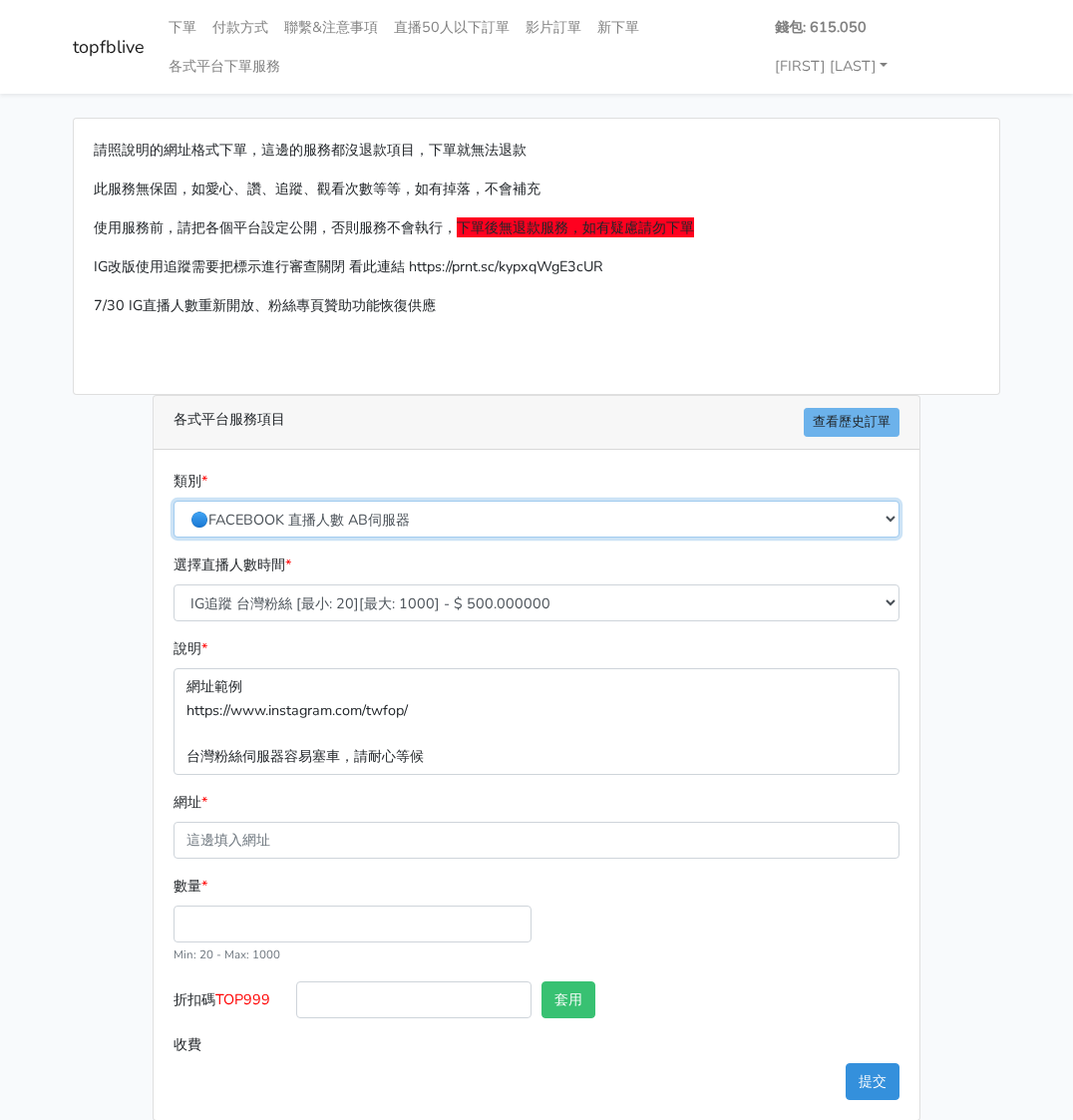 click on "🔵FACEBOOK 直播人數緊急備用伺服器 2號AB伺服器
🔵FACEBOOK 網軍專用貼文留言 安全保密
🔵FACEBOOK 直播人數伺服器 快進
🔵9/30 FACEBOOK 直播人數緩慢進場緩慢退場 台灣獨家
🔵FACEBOOK 直播人數緊急備用伺服器 J1
🔵FACEBOOK按讚-追蹤-評論-社團成員-影片觀看-短影片觀看
🔵台灣帳號FACEBOOK按讚、表情、分享、社團、追蹤服務" at bounding box center [536, 519] 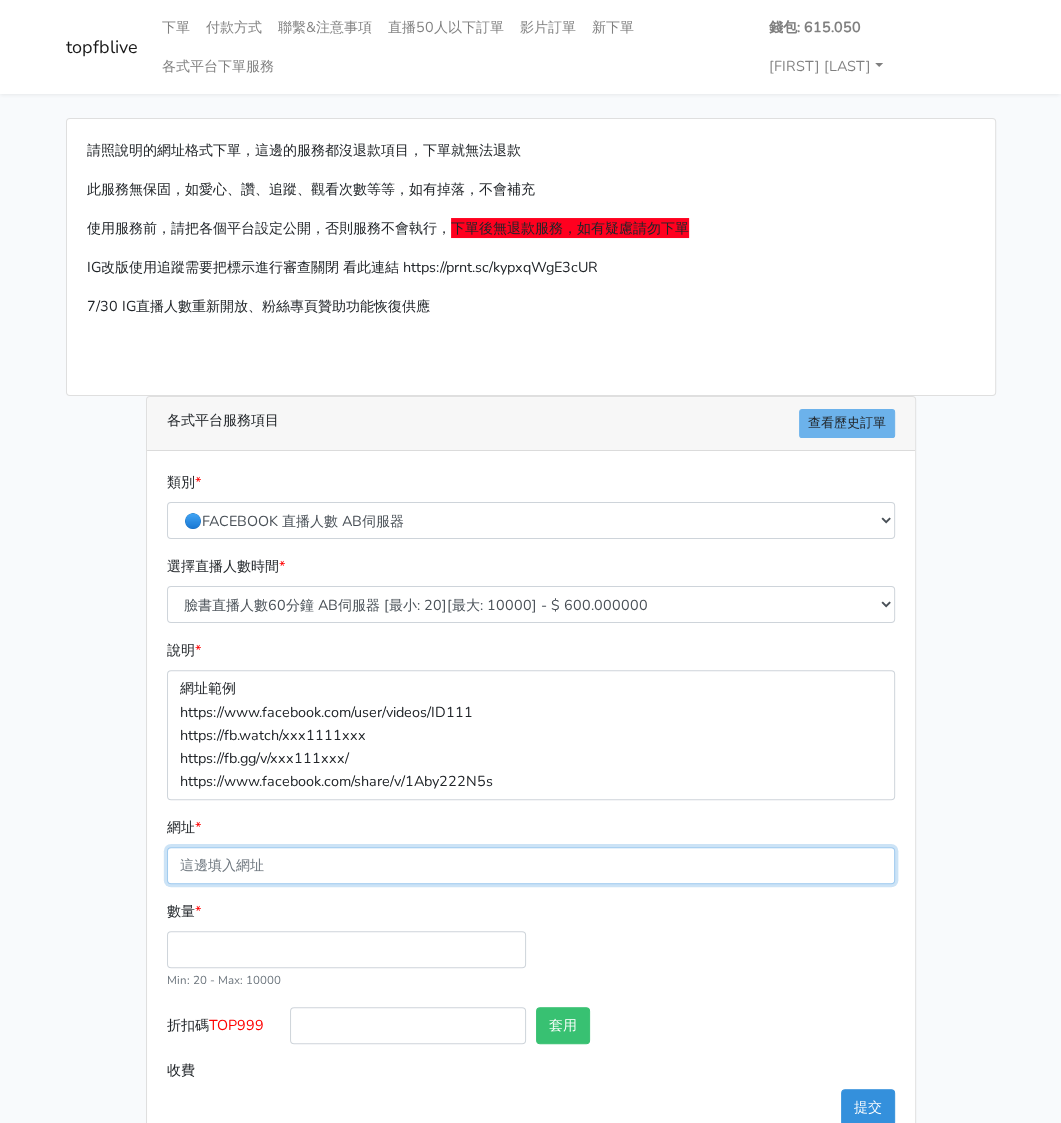 click on "網址 *" at bounding box center [531, 865] 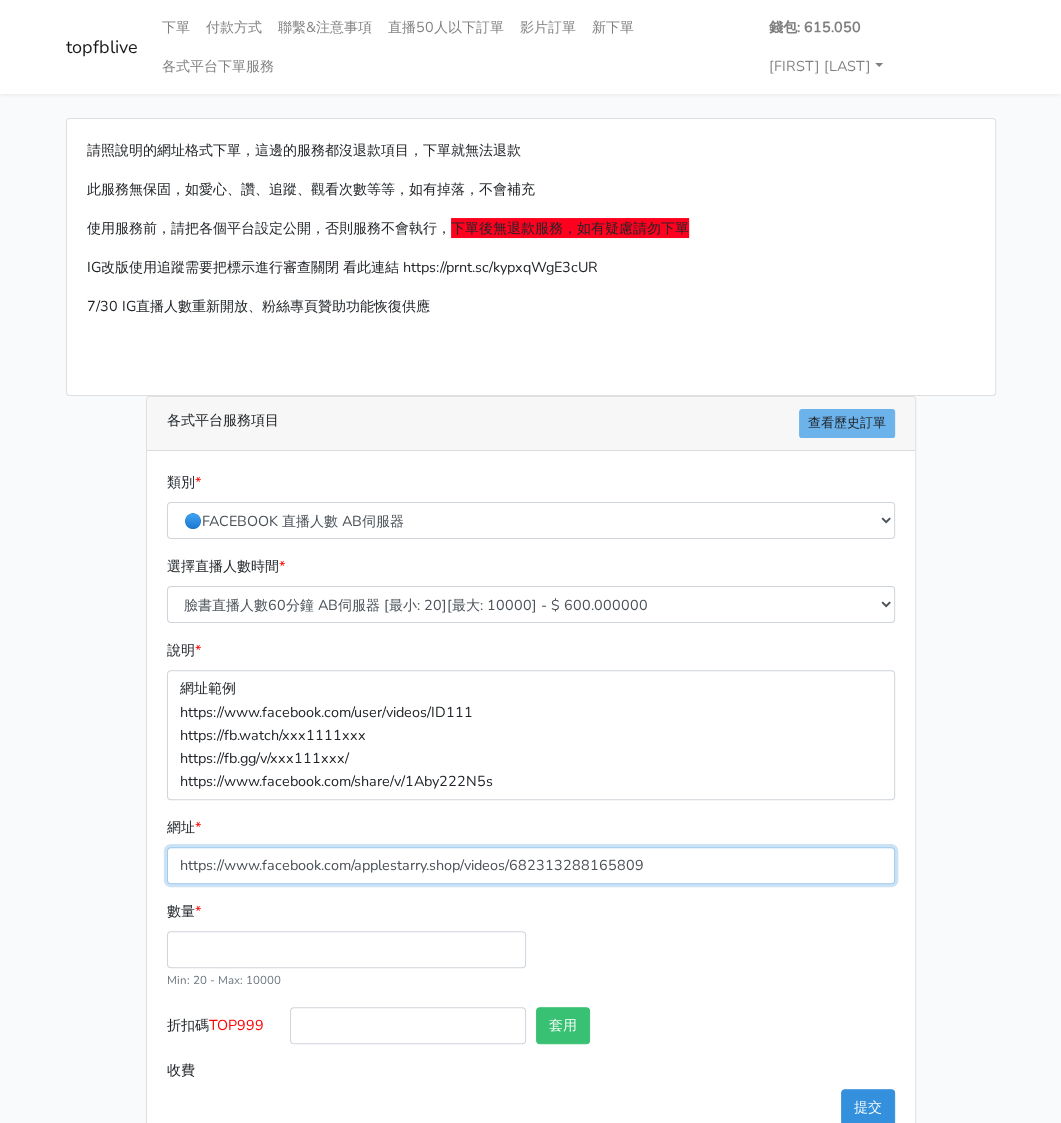 type on "https://www.facebook.com/applestarry.shop/videos/682313288165809" 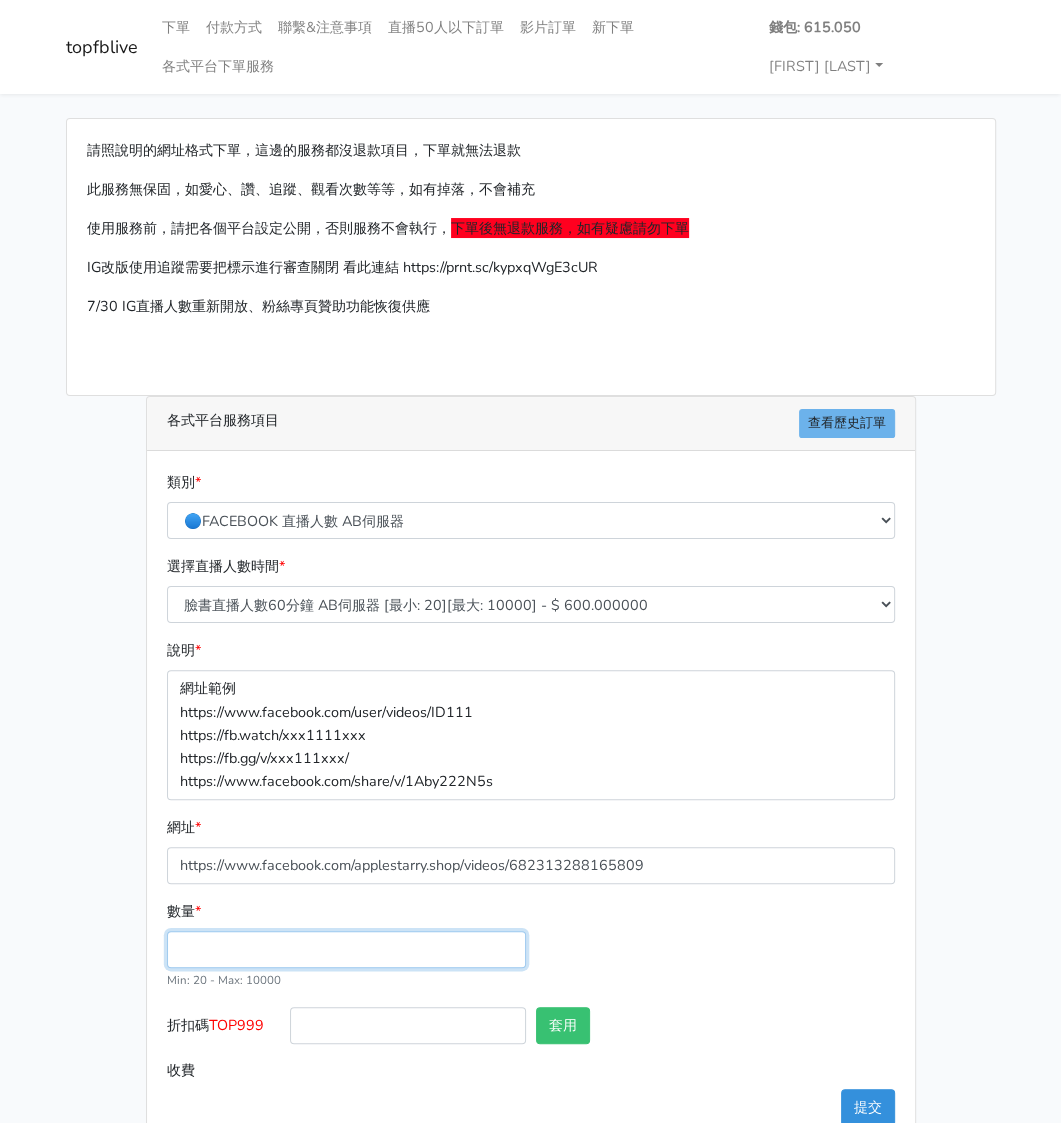 click on "數量 *" at bounding box center [346, 949] 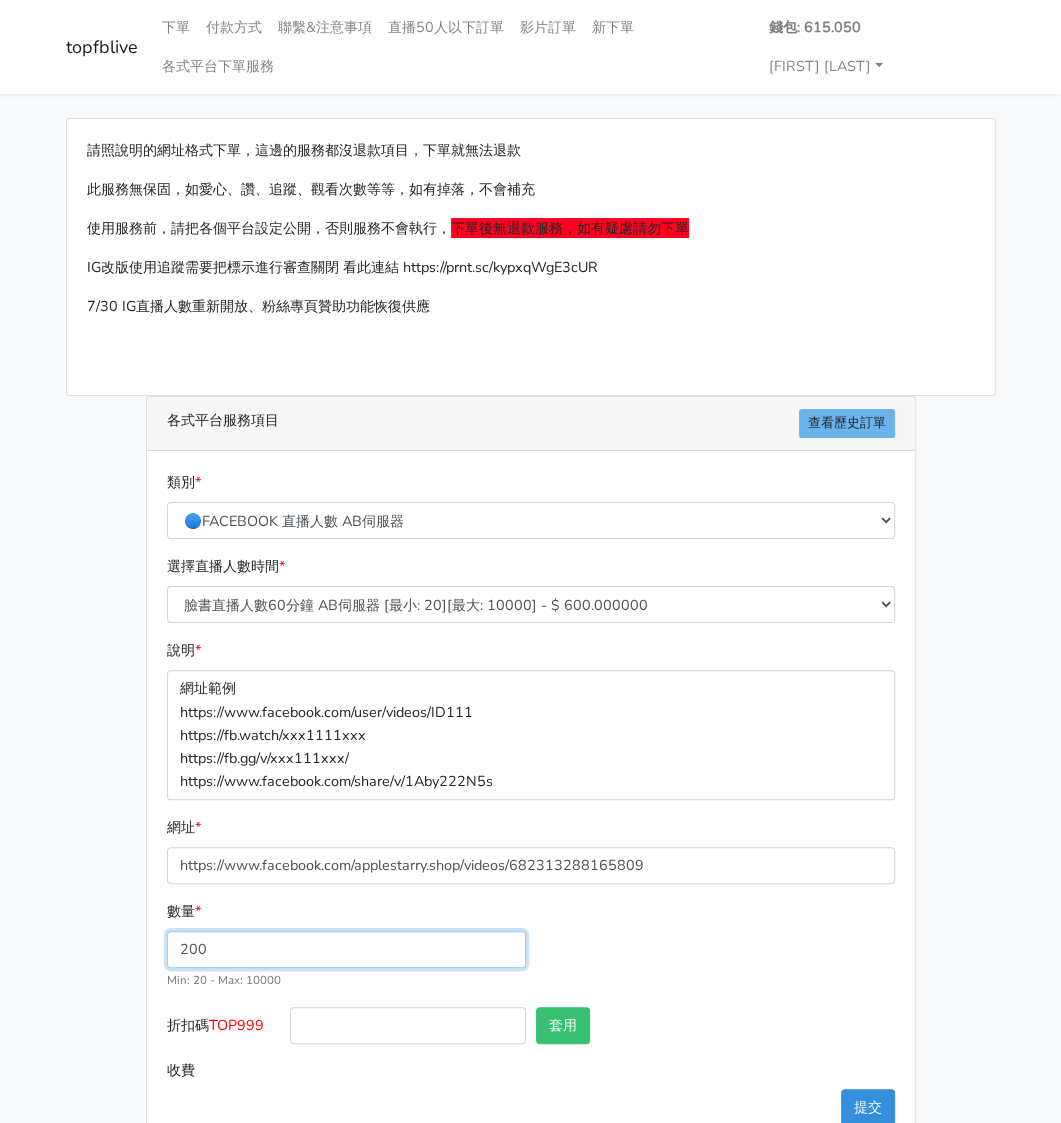 type on "200" 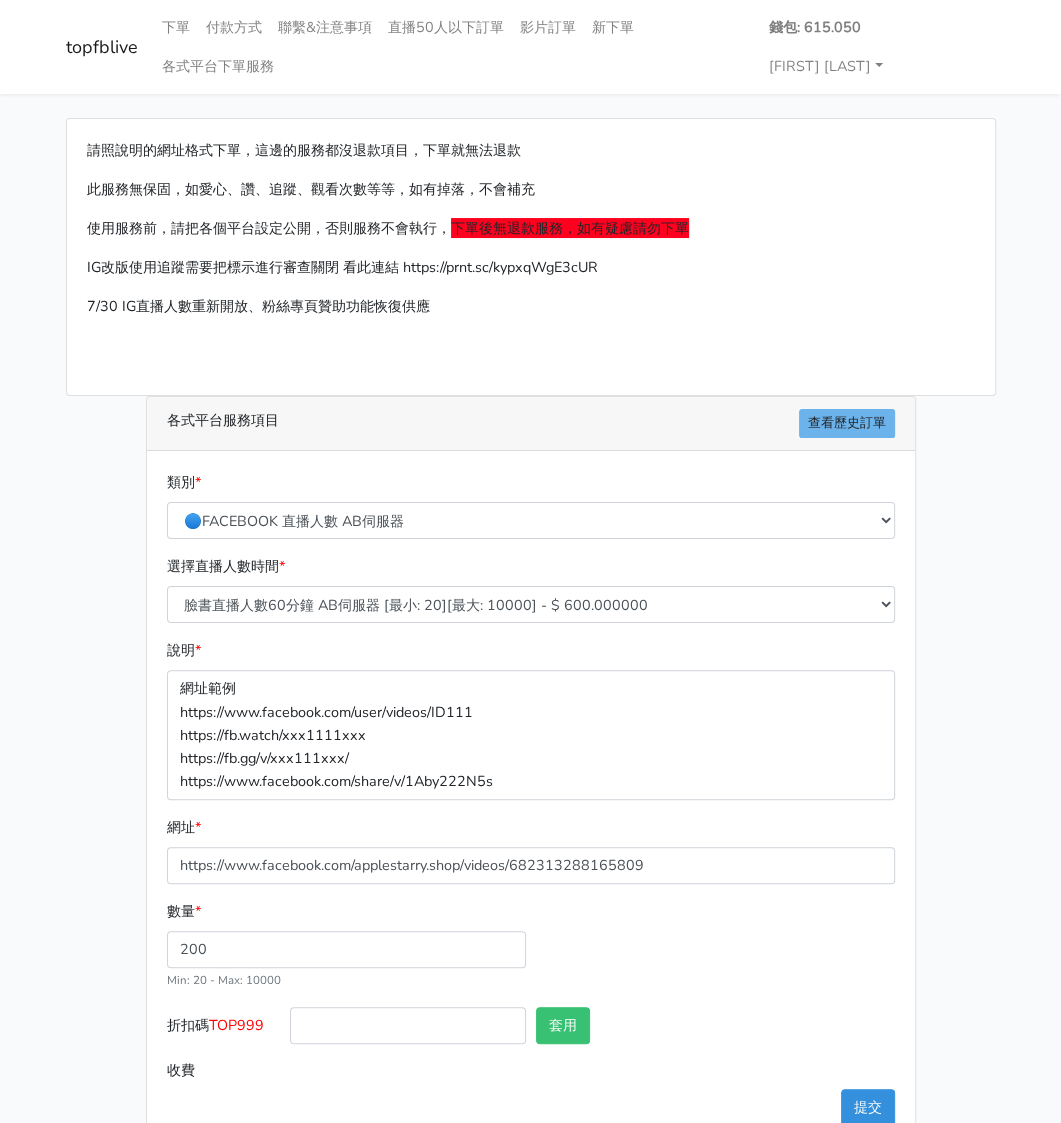 type on "120.000" 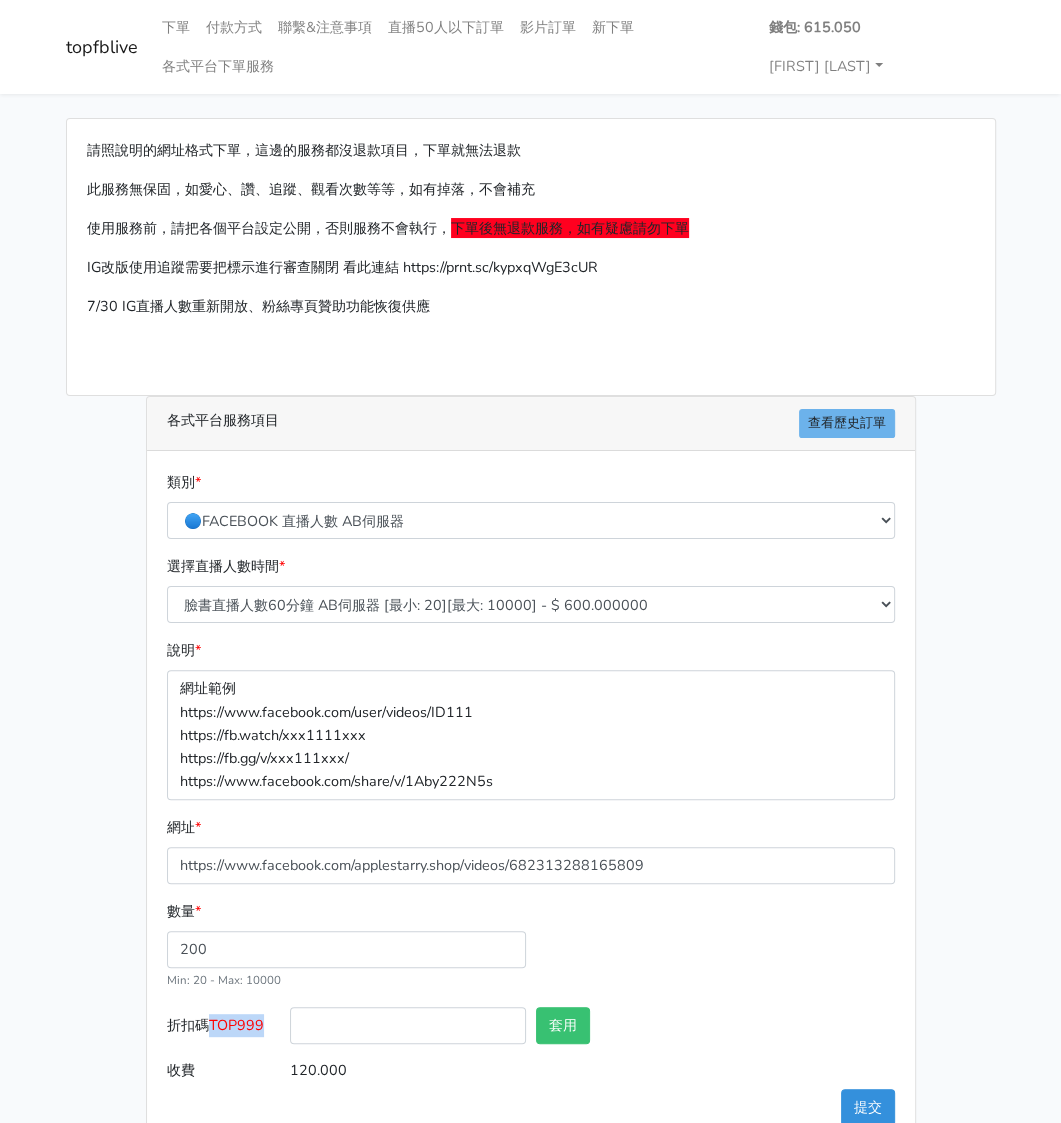 drag, startPoint x: 268, startPoint y: 984, endPoint x: 212, endPoint y: 980, distance: 56.142673 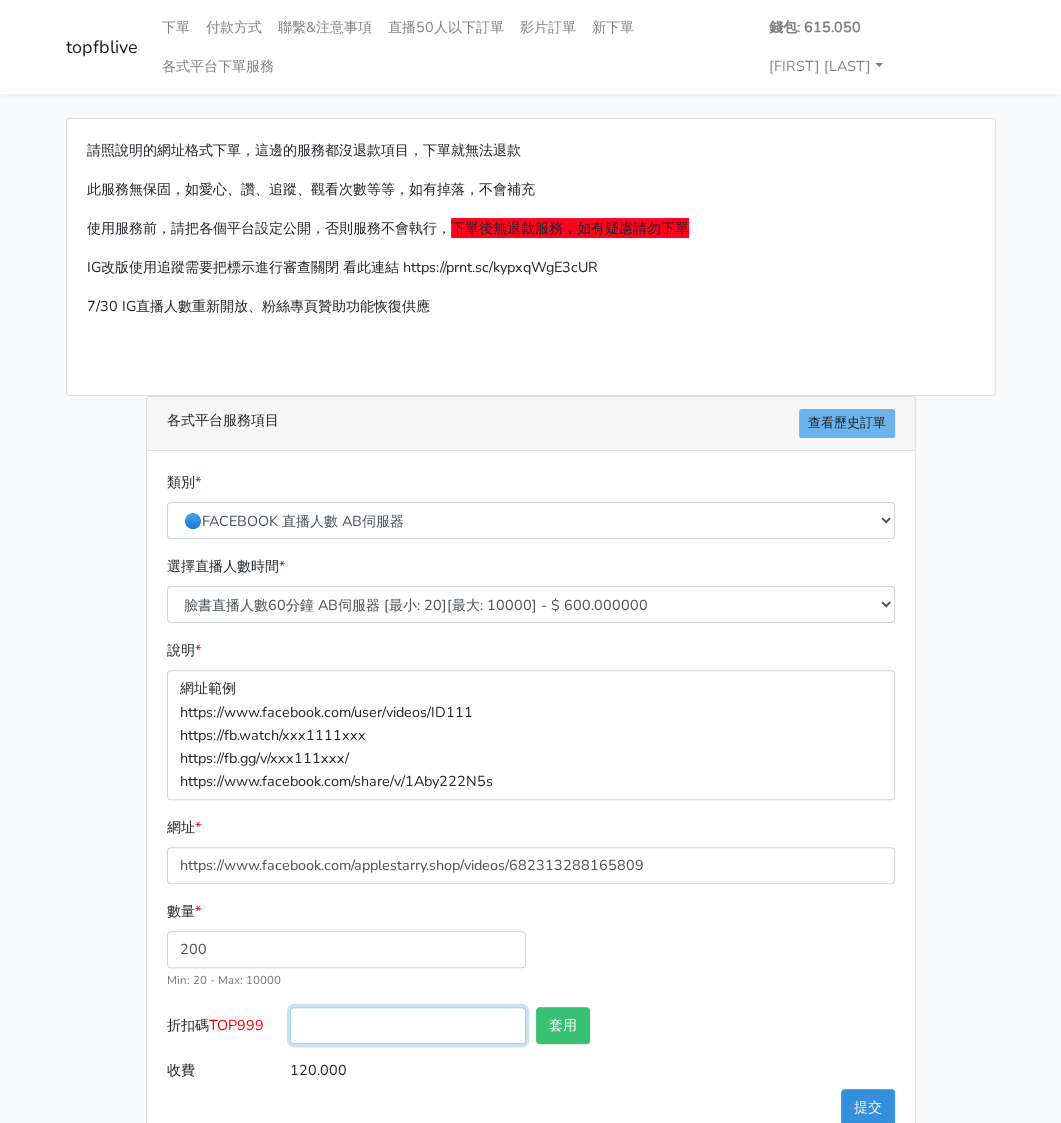 click on "折扣碼  TOP999" at bounding box center [408, 1025] 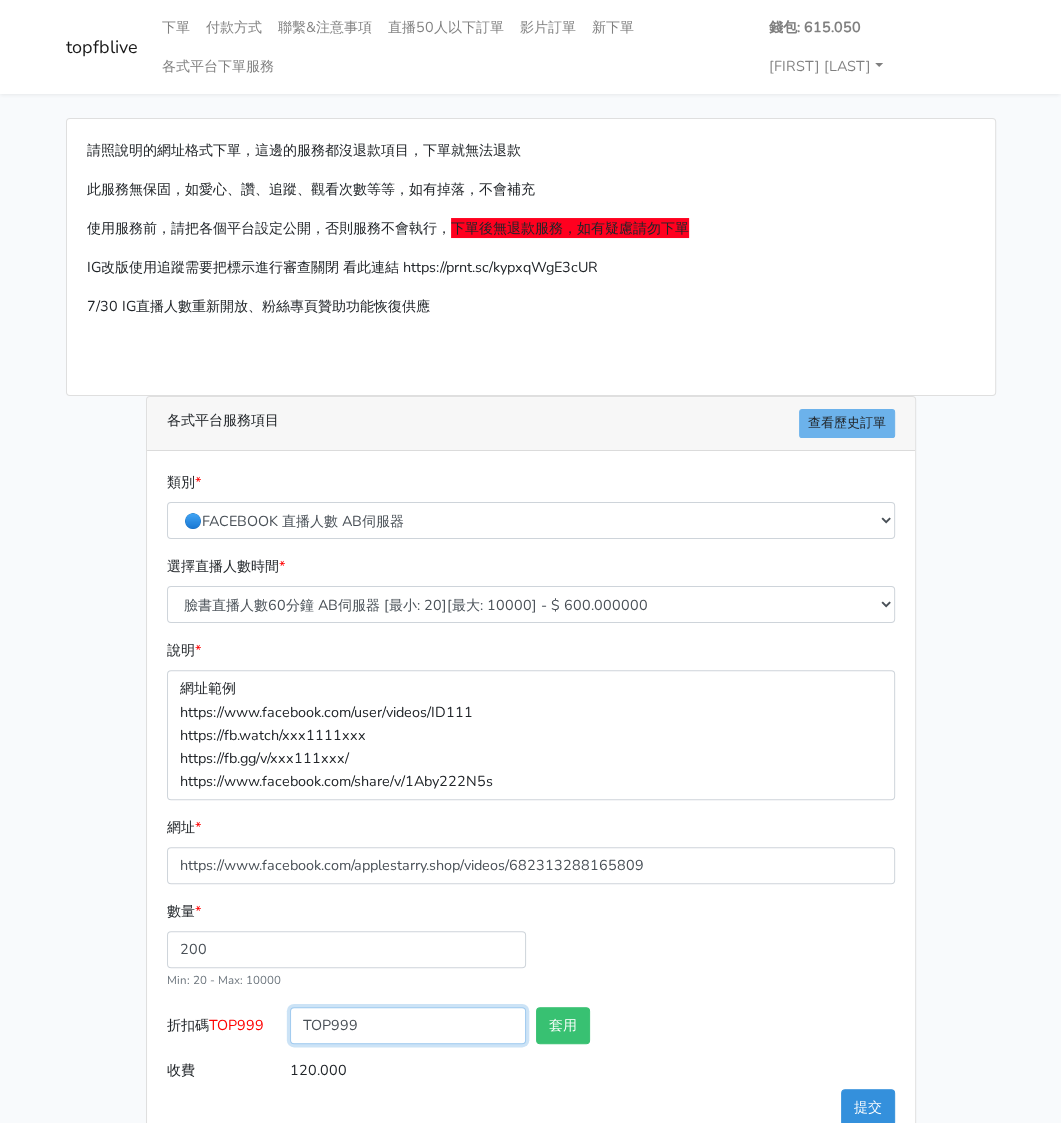 type on "TOP999" 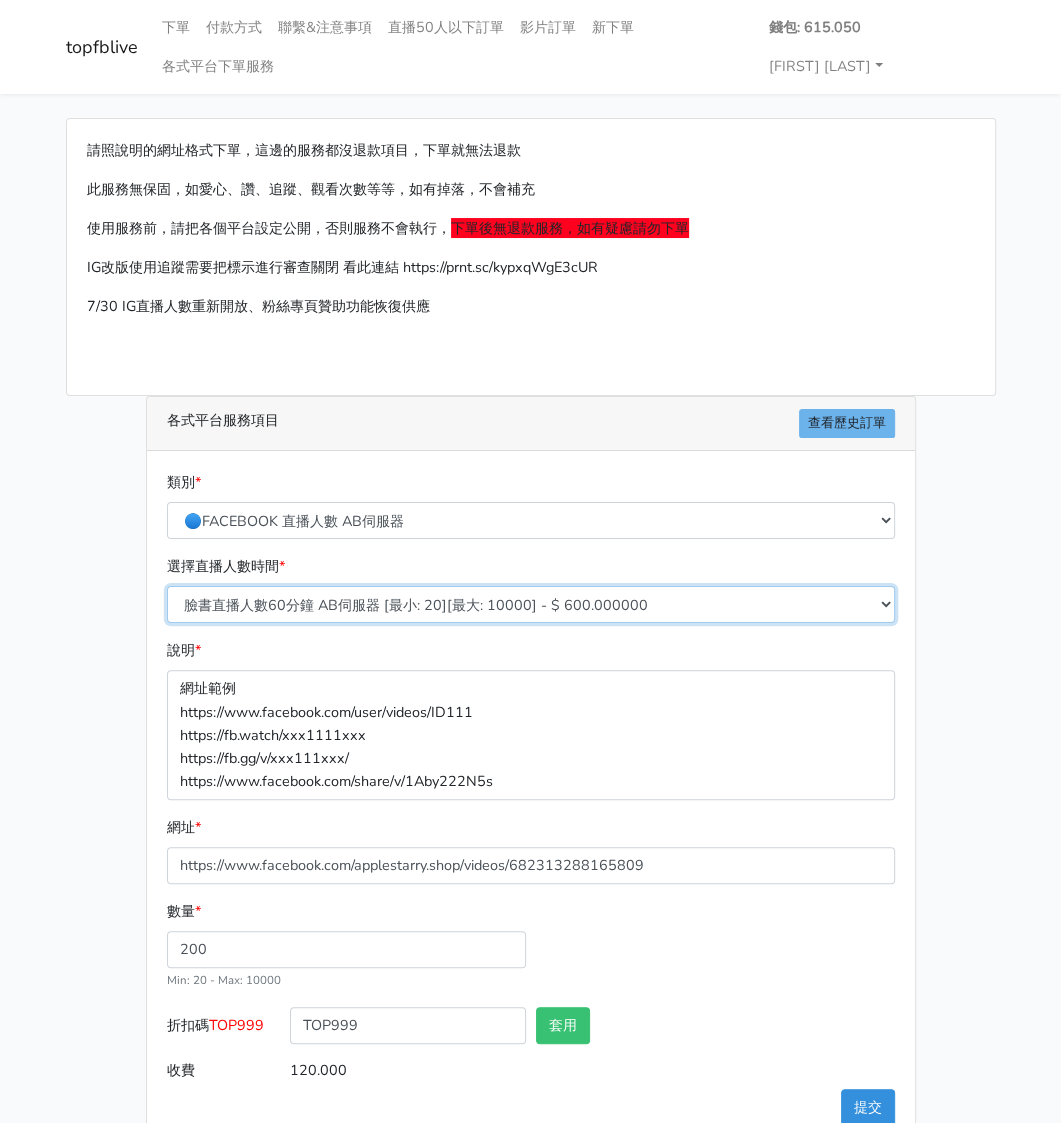 click on "臉書直播人數60分鐘 AB伺服器 [最小: 20][最大: 10000] - $ 600.000000 臉書直播人數90分鐘 AB伺服器 [最小: 20][最大: 10000] - $ 900.000000 臉書直播人數120分鐘 AB伺服器 [最小: 20][最大: 10000] - $ 1200.000000 臉書直播人數150分鐘 AB伺服器 [最小: 20][最大: 10000] - $ 1500.000000 臉書直播人數180分鐘 AB伺服器 [最小: 20][最大: 10000] - $ 1800.000000 臉書直播人數240分鐘 AB伺服器 [最小: 20][最大: 10000] - $ 2400.000000 臉書直播人數300分鐘 AB伺服器 [最小: 20][最大: 10000] - $ 3000.000000 臉書直播人數360分鐘 AB伺服器 [最小: 20][最大: 10000] - $ 3600.000000" at bounding box center (531, 604) 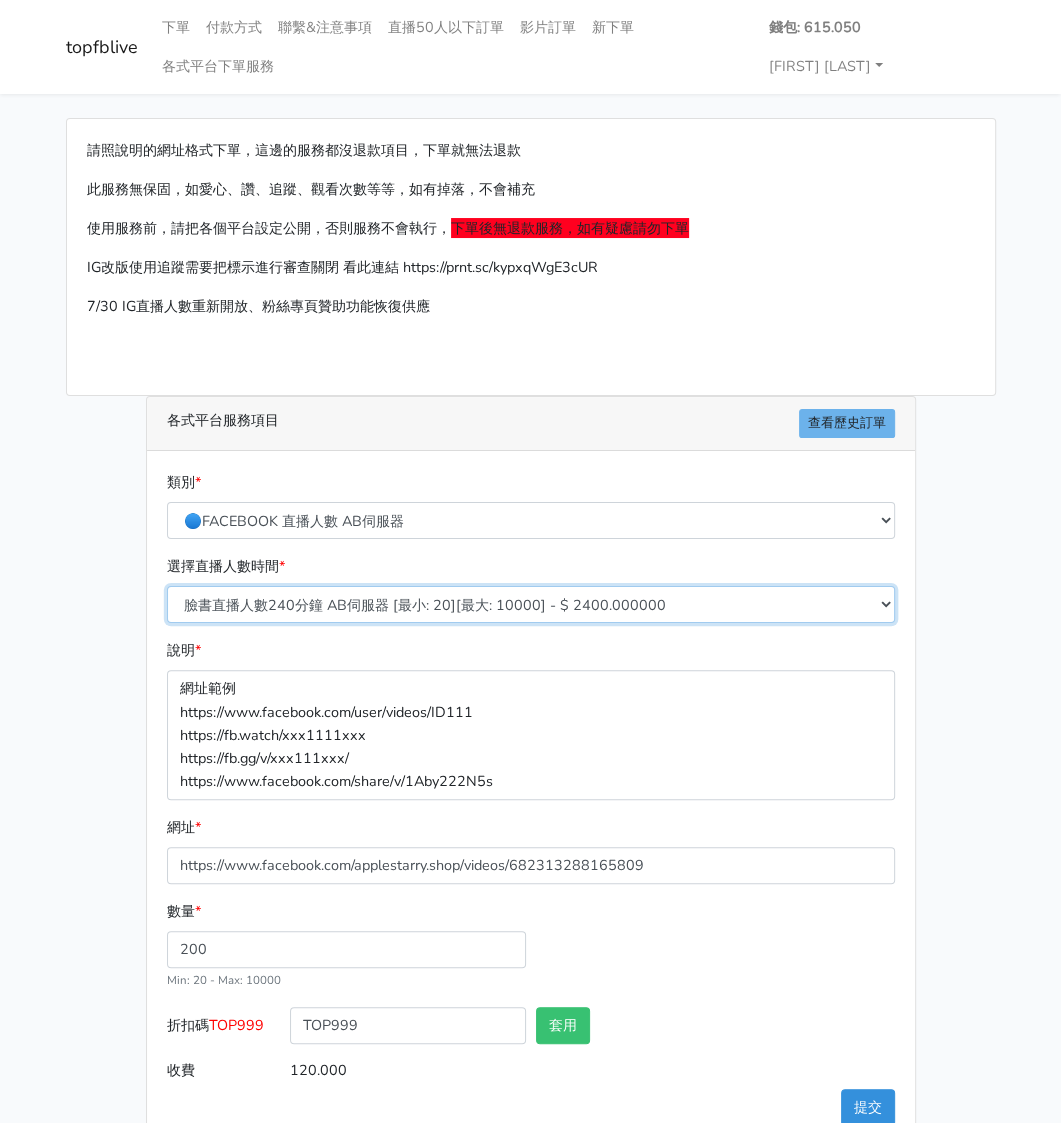 click on "臉書直播人數60分鐘 AB伺服器 [最小: 20][最大: 10000] - $ 600.000000 臉書直播人數90分鐘 AB伺服器 [最小: 20][最大: 10000] - $ 900.000000 臉書直播人數120分鐘 AB伺服器 [最小: 20][最大: 10000] - $ 1200.000000 臉書直播人數150分鐘 AB伺服器 [最小: 20][最大: 10000] - $ 1500.000000 臉書直播人數180分鐘 AB伺服器 [最小: 20][最大: 10000] - $ 1800.000000 臉書直播人數240分鐘 AB伺服器 [最小: 20][最大: 10000] - $ 2400.000000 臉書直播人數300分鐘 AB伺服器 [最小: 20][最大: 10000] - $ 3000.000000 臉書直播人數360分鐘 AB伺服器 [最小: 20][最大: 10000] - $ 3600.000000" at bounding box center [531, 604] 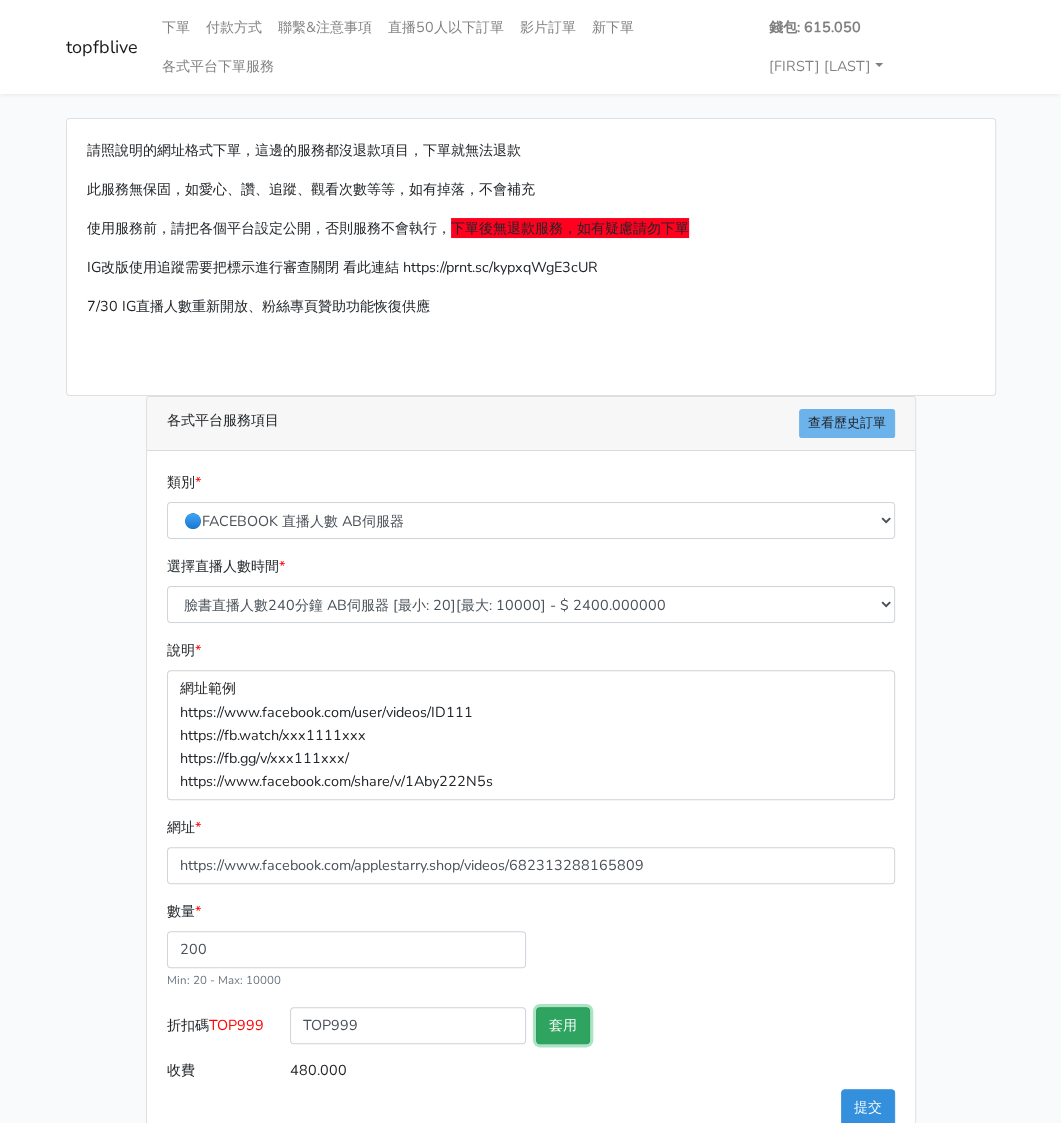 click on "套用" at bounding box center (563, 1025) 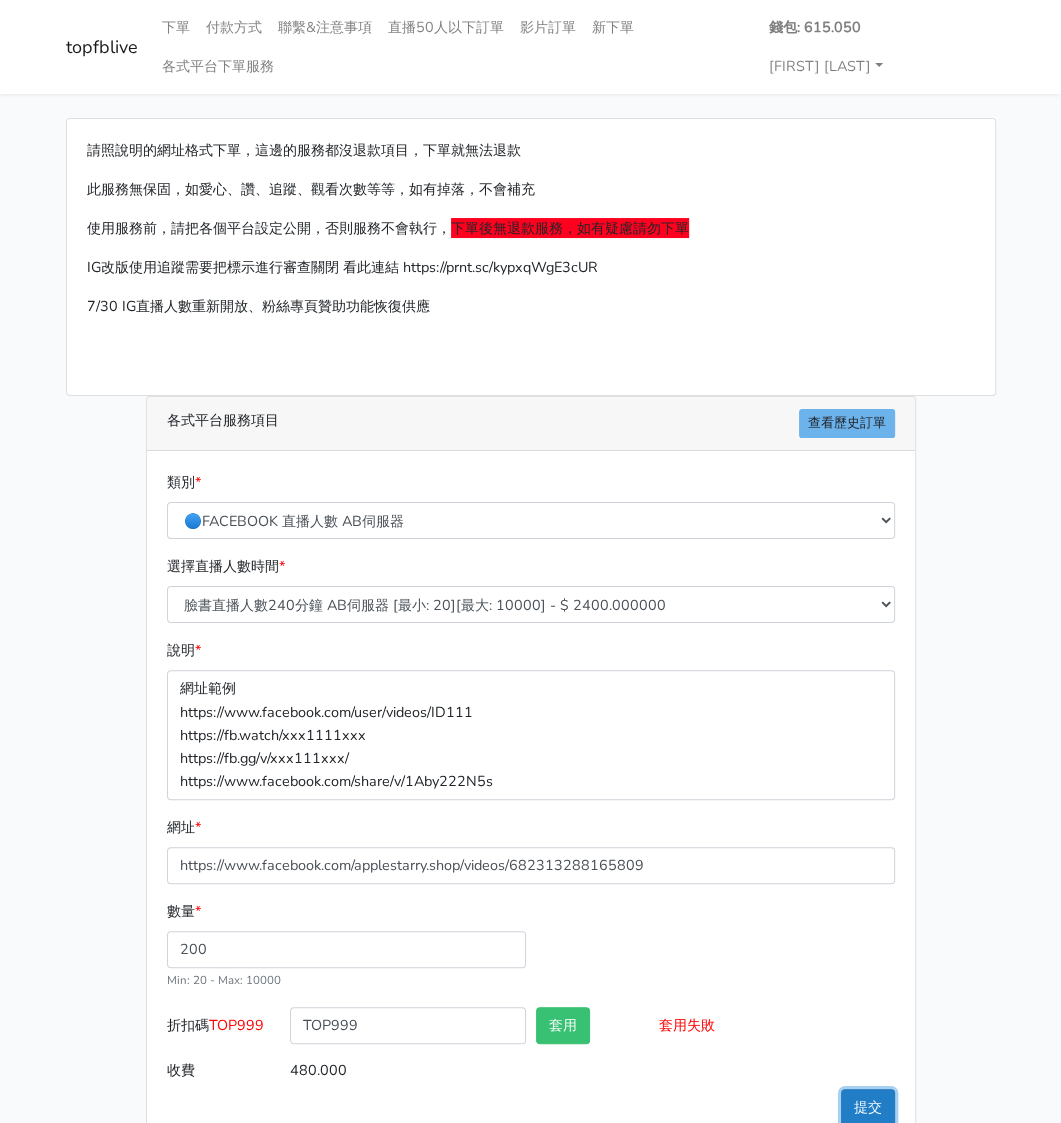click on "提交" at bounding box center (868, 1107) 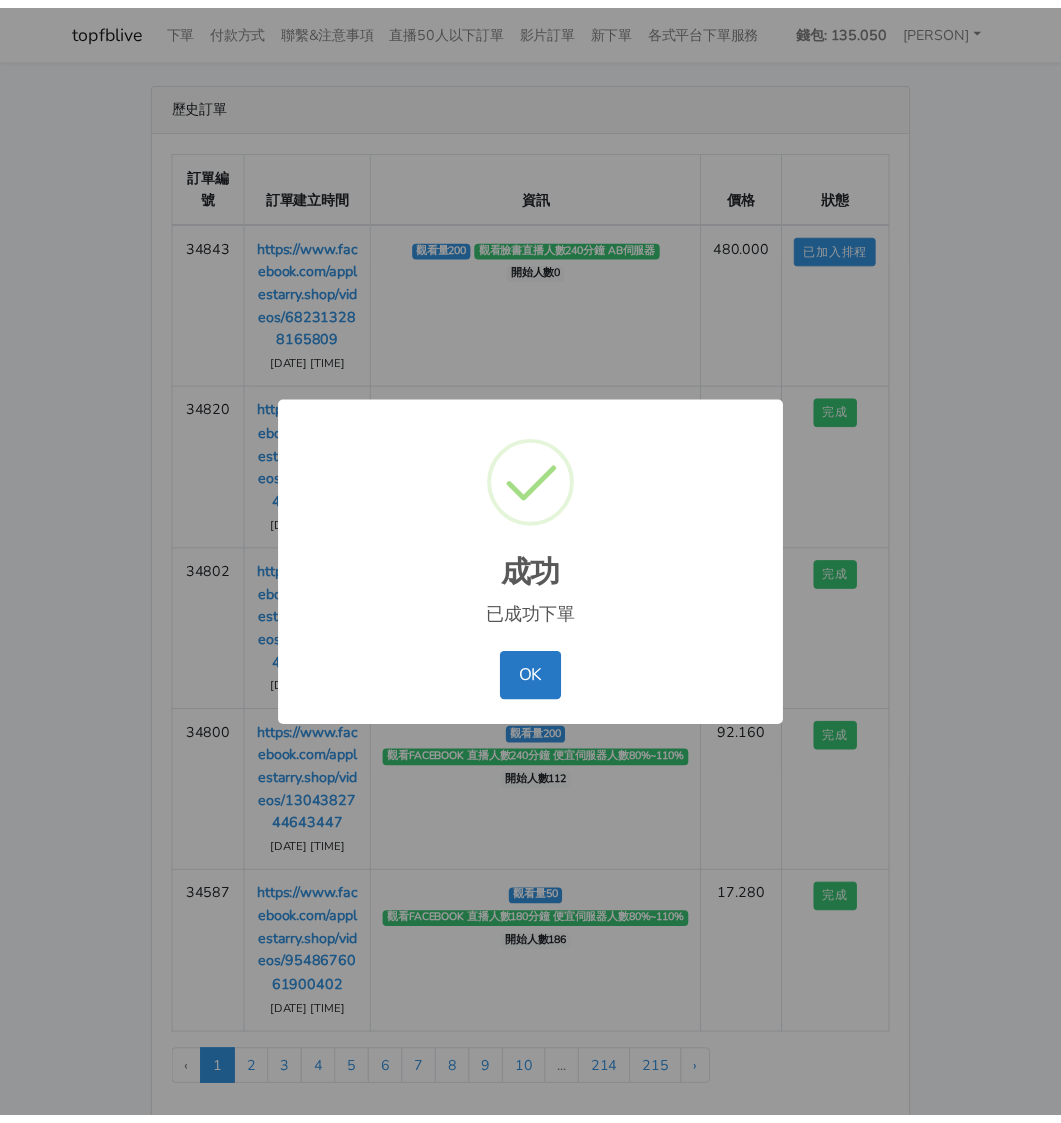 scroll, scrollTop: 0, scrollLeft: 0, axis: both 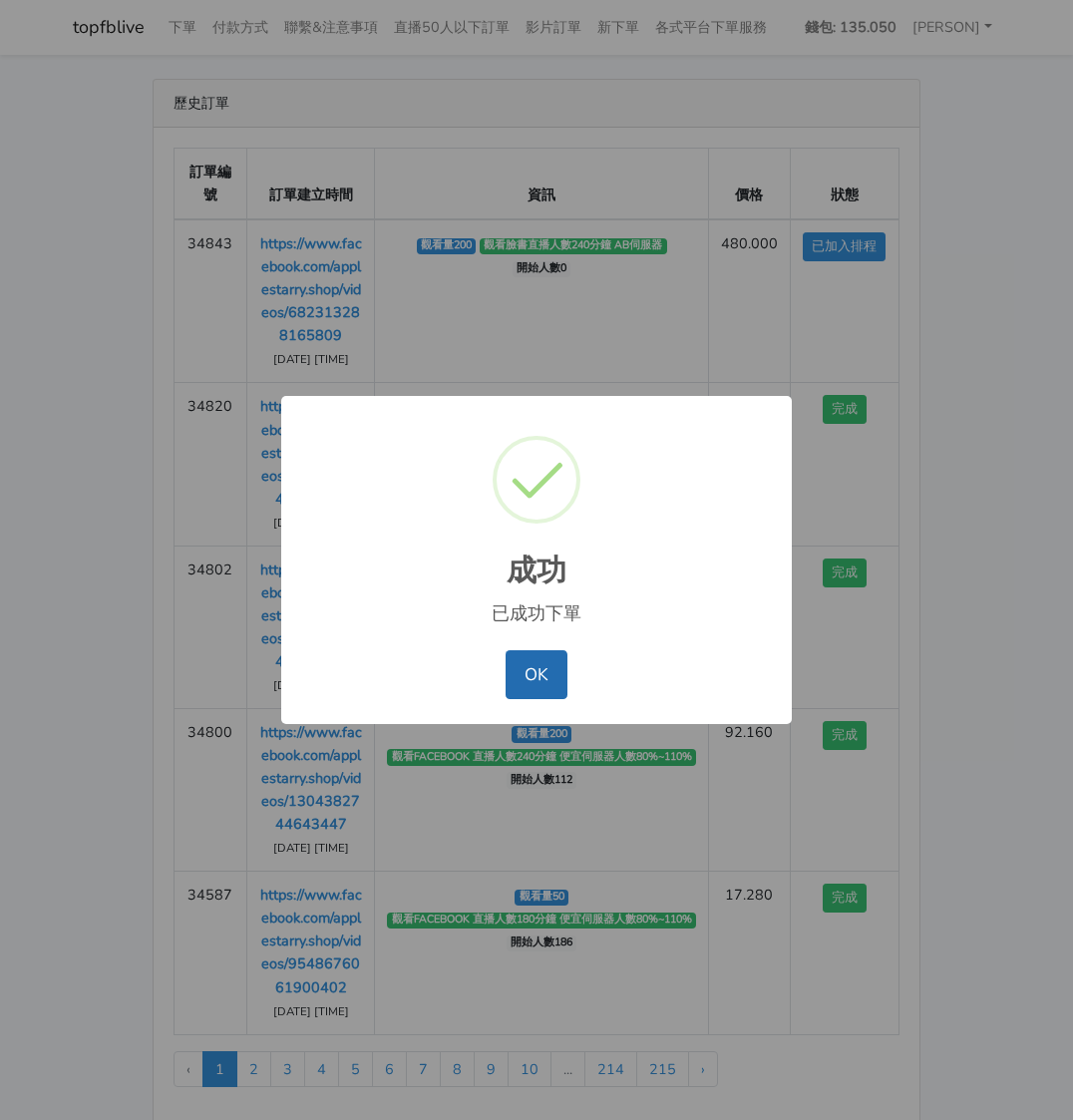 click on "OK" at bounding box center (536, 674) 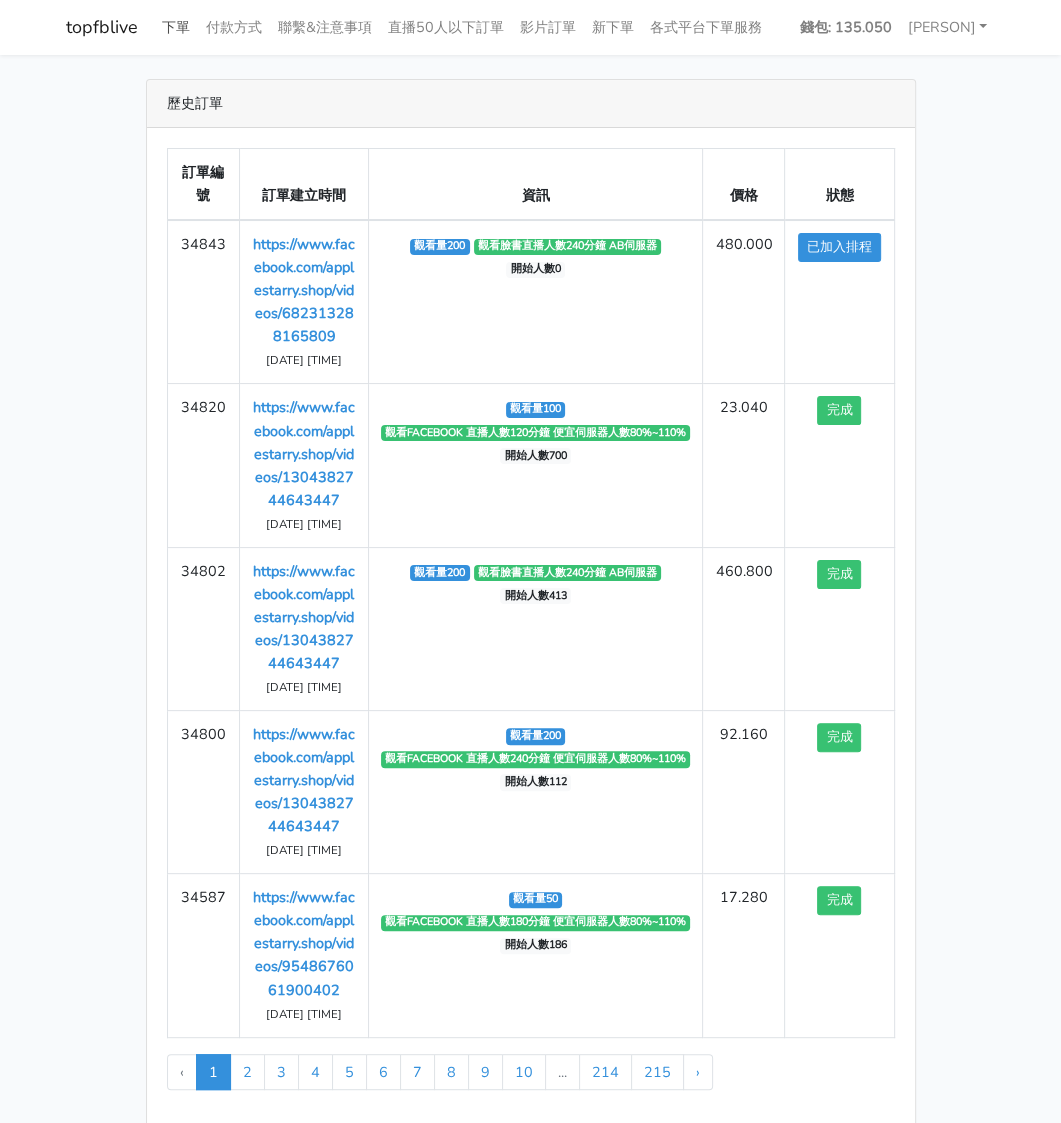 click on "下單" at bounding box center (176, 27) 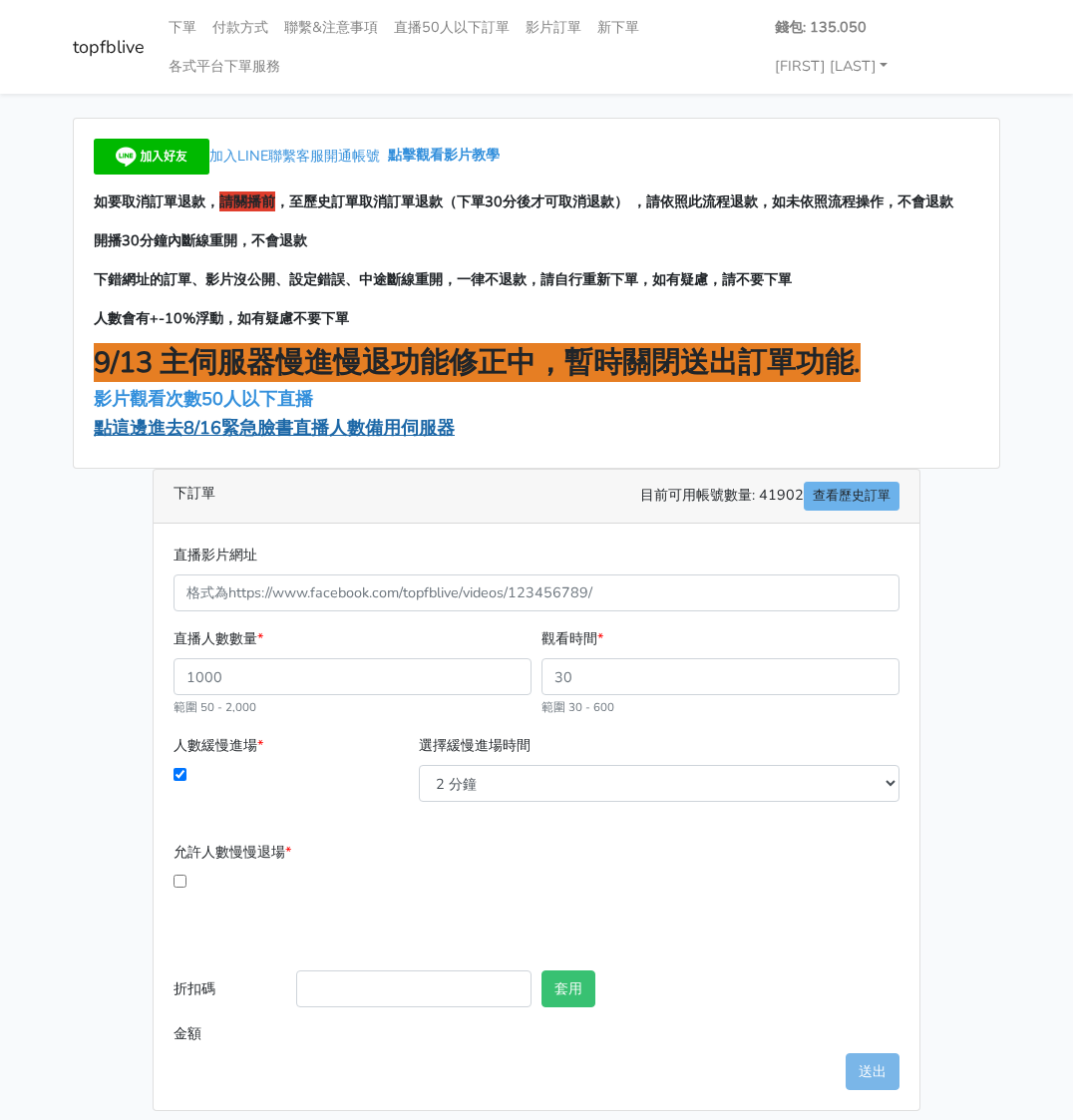 scroll, scrollTop: 0, scrollLeft: 0, axis: both 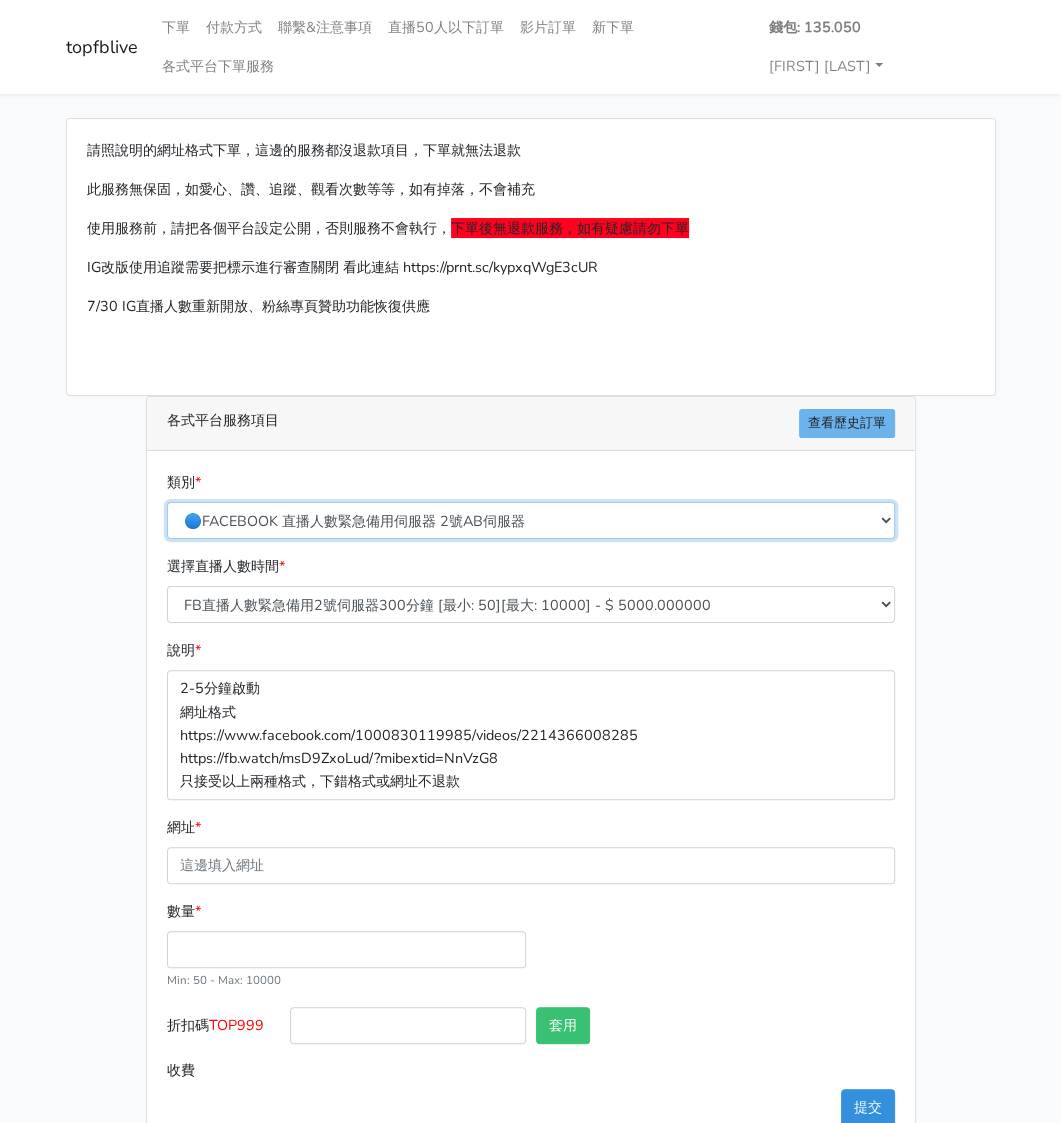 click on "🔵FACEBOOK 直播人數緊急備用伺服器 2號AB伺服器
🔵FACEBOOK 網軍專用貼文留言 安全保密
🔵FACEBOOK 直播人數伺服器 快進
🔵9/30 FACEBOOK 直播人數緩慢進場緩慢退場 台灣獨家
🔵FACEBOOK 直播人數緊急備用伺服器 J1
🔵FACEBOOK按讚-追蹤-評論-社團成員-影片觀看-短影片觀看
🔵台灣帳號FACEBOOK按讚、表情、分享、社團、追蹤服務" at bounding box center [531, 520] 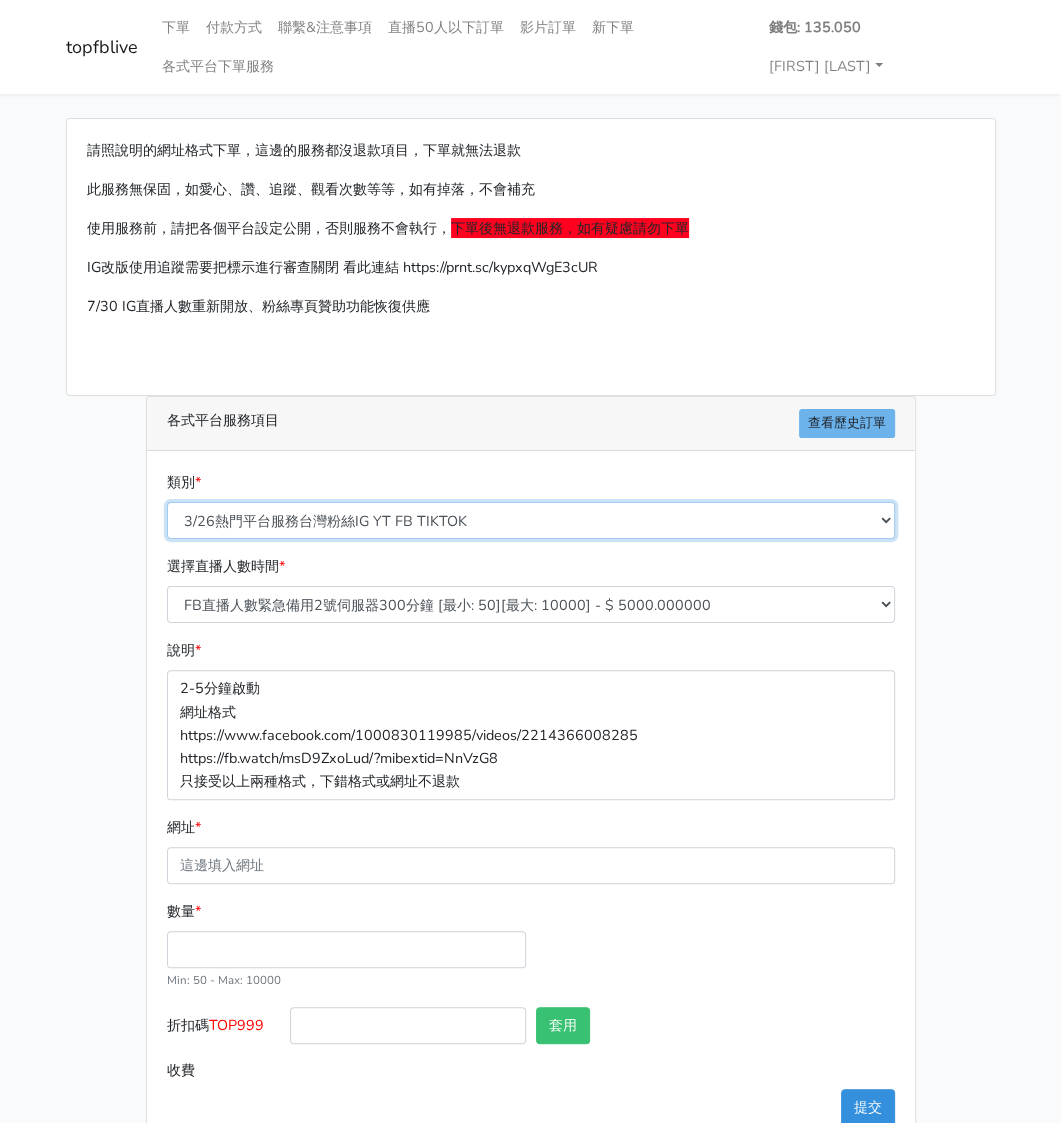 click on "🔵FACEBOOK 直播人數緊急備用伺服器 2號AB伺服器
🔵FACEBOOK 網軍專用貼文留言 安全保密
🔵FACEBOOK 直播人數伺服器 快進
🔵9/30 FACEBOOK 直播人數緩慢進場緩慢退場 台灣獨家
🔵FACEBOOK 直播人數緊急備用伺服器 J1
🔵FACEBOOK按讚-追蹤-評論-社團成員-影片觀看-短影片觀看
🔵台灣帳號FACEBOOK按讚、表情、分享、社團、追蹤服務" at bounding box center (531, 520) 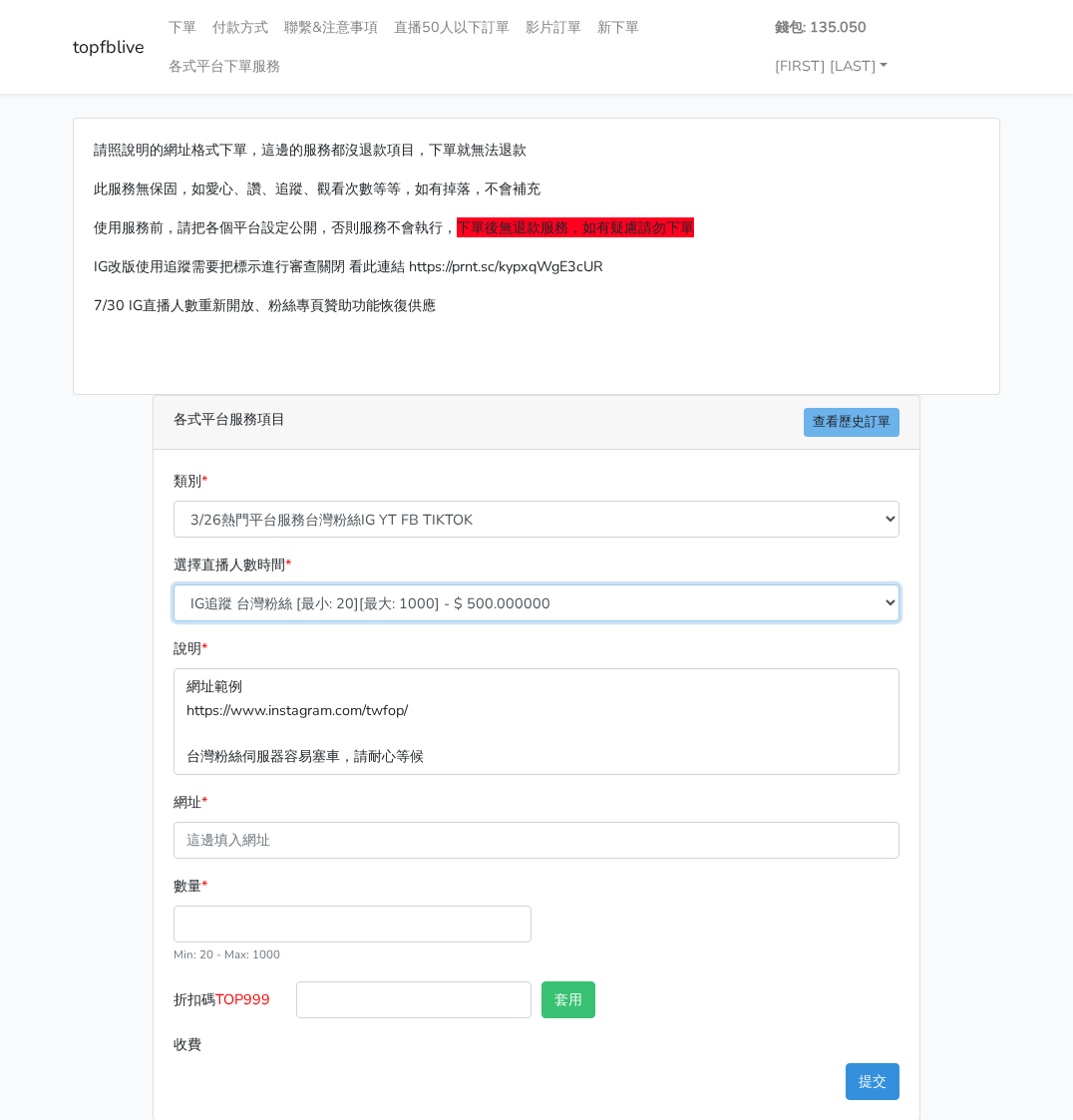click on "IG追蹤 台灣粉絲  [最小: 20][最大: 1000] - $ 500.000000 IG愛心 台灣粉絲 [最小: 20][最大: 1000] - $ 350.000000 TIKTOK 台灣粉絲追蹤 [最小: 10][最大: 10000] - $ 250.000000 YOUTUBE訂閱 台灣粉絲 [最小: 50][最大: 5000] - $ 1000.000000 臉書直播人數60分鐘 [最小: 20][最大: 10000] - $ 250.000000 臉書直播人數120分鐘 [最小: 20][最大: 10000] - $ 500.000000 臉書直播人數180分鐘 [最小: 20][最大: 10000] - $ 750.000000 臉書直播人數240分鐘 [最小: 20][最大: 10000] - $ 1000.000000 FACEBOOK 直播人數60分鐘 便宜伺服器人數80%~110% [最小: 50][最大: 100000] - $ 120.000000 FACEBOOK 直播人數90分鐘 便宜伺服器人數80%~110% [最小: 50][最大: 9999999999] - $ 180.000000 FACEBOOK 直播人數120分鐘 便宜伺服器人數80%~110% [最小: 50][最大: 999999] - $ 240.000000 FACEBOOK 直播人數150分鐘 便宜伺服器人數80%~110% [最小: 50][最大: 99999999] - $ 300.000000" at bounding box center [536, 602] 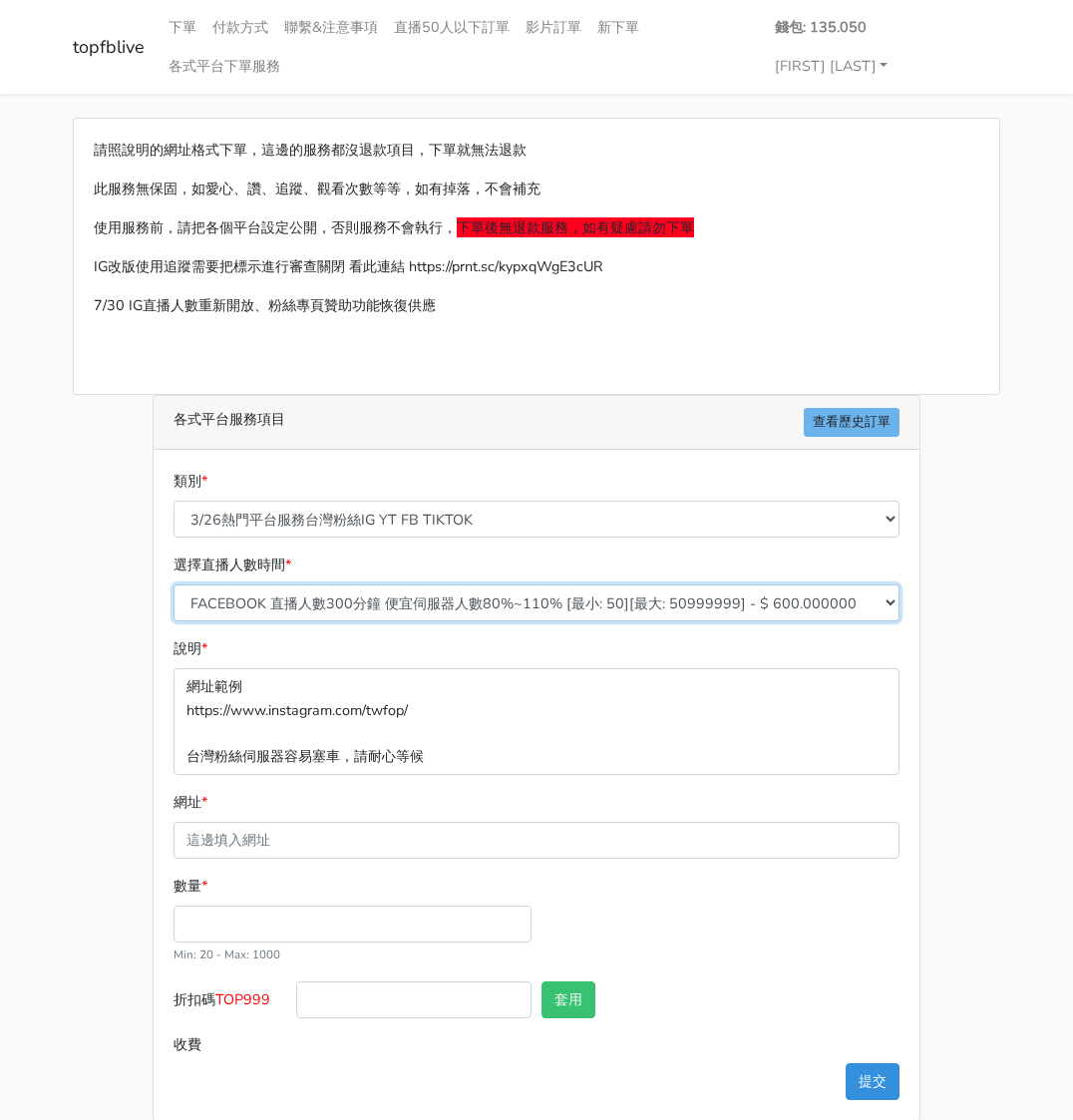click on "IG追蹤 台灣粉絲  [最小: 20][最大: 1000] - $ 500.000000 IG愛心 台灣粉絲 [最小: 20][最大: 1000] - $ 350.000000 TIKTOK 台灣粉絲追蹤 [最小: 10][最大: 10000] - $ 250.000000 YOUTUBE訂閱 台灣粉絲 [最小: 50][最大: 5000] - $ 1000.000000 臉書直播人數60分鐘 [最小: 20][最大: 10000] - $ 250.000000 臉書直播人數120分鐘 [最小: 20][最大: 10000] - $ 500.000000 臉書直播人數180分鐘 [最小: 20][最大: 10000] - $ 750.000000 臉書直播人數240分鐘 [最小: 20][最大: 10000] - $ 1000.000000 FACEBOOK 直播人數60分鐘 便宜伺服器人數80%~110% [最小: 50][最大: 100000] - $ 120.000000 FACEBOOK 直播人數90分鐘 便宜伺服器人數80%~110% [最小: 50][最大: 9999999999] - $ 180.000000 FACEBOOK 直播人數120分鐘 便宜伺服器人數80%~110% [最小: 50][最大: 999999] - $ 240.000000 FACEBOOK 直播人數150分鐘 便宜伺服器人數80%~110% [最小: 50][最大: 99999999] - $ 300.000000" at bounding box center (536, 602) 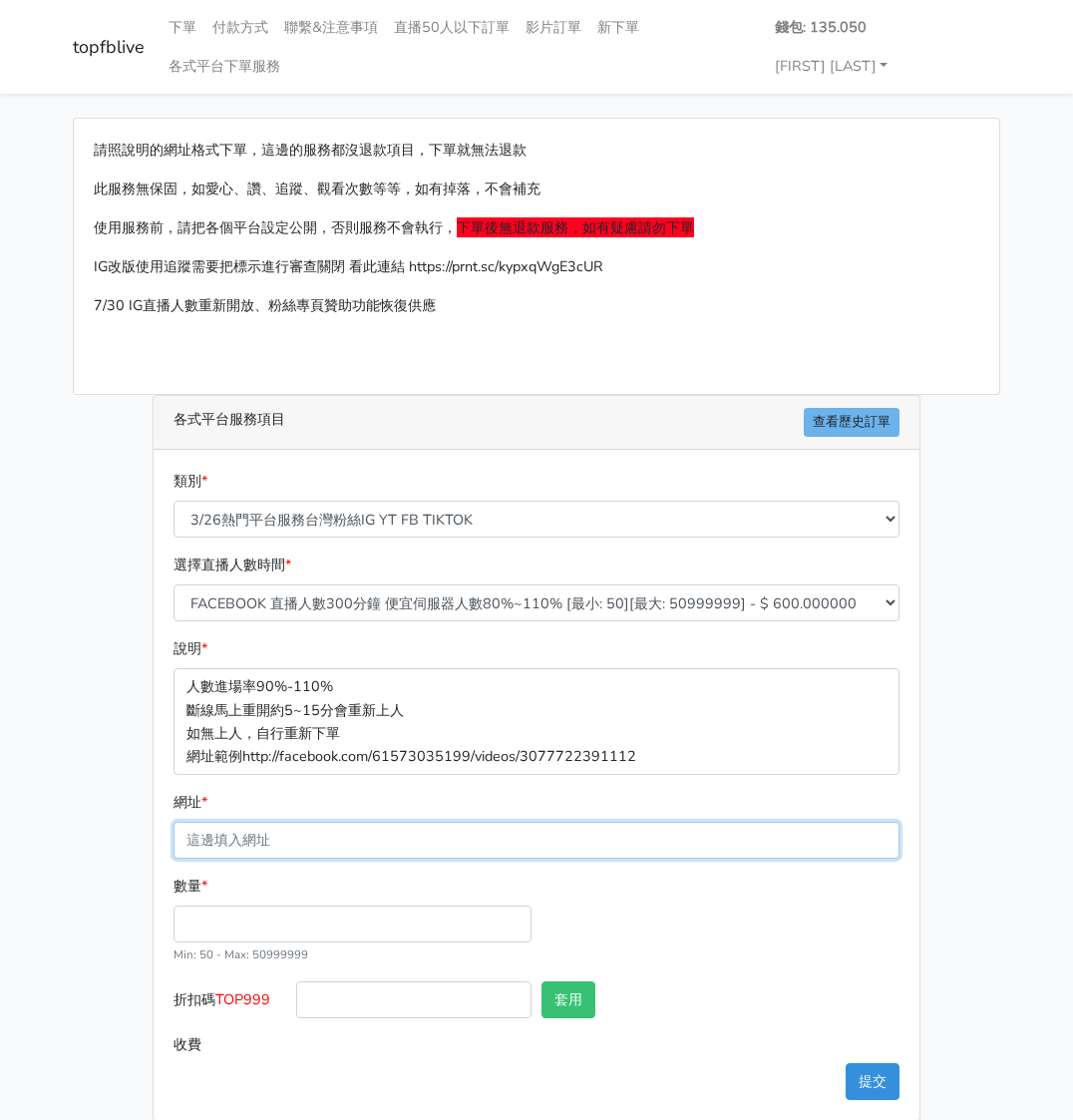 click on "網址 *" at bounding box center [536, 840] 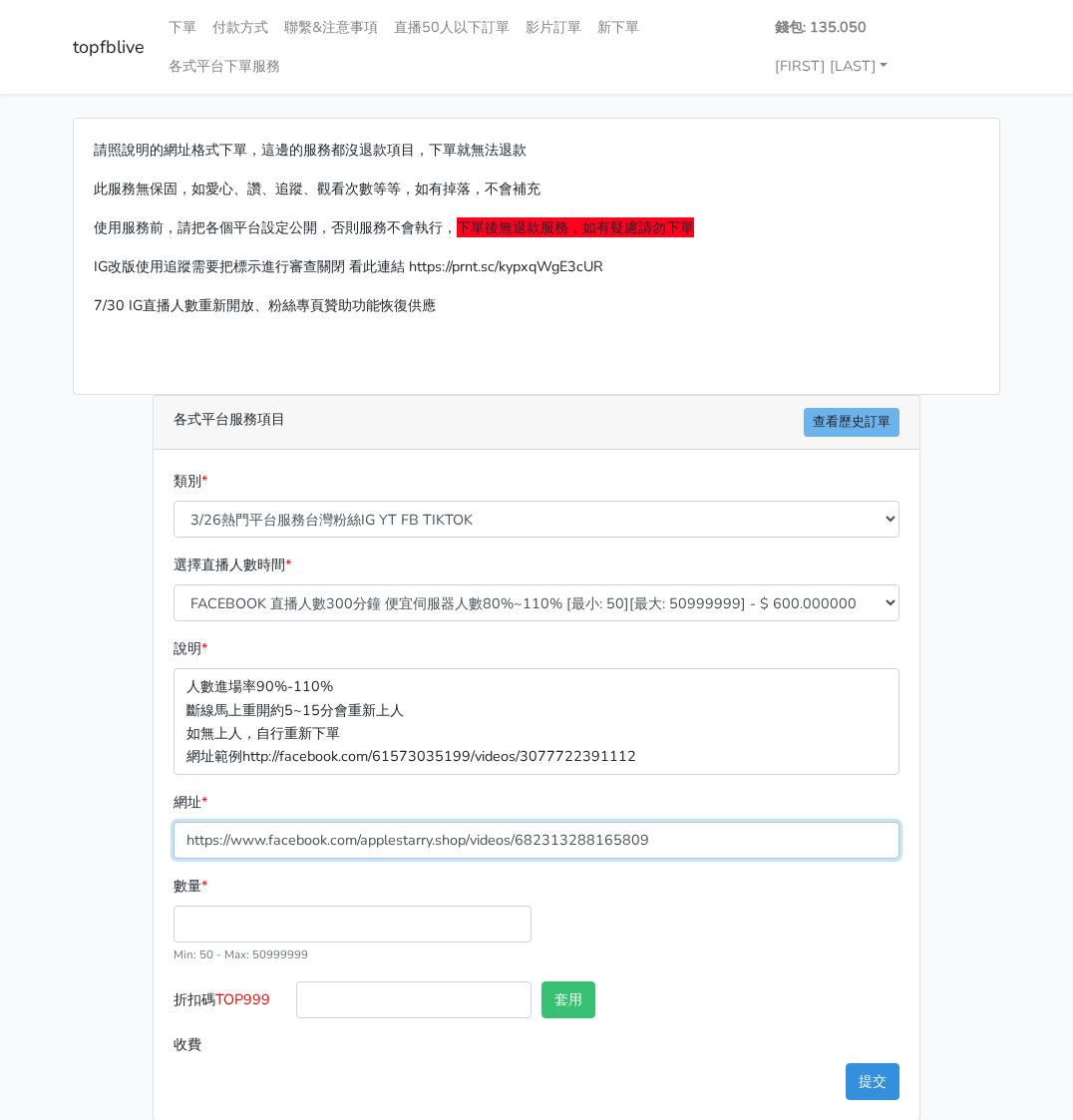 type on "https://www.facebook.com/applestarry.shop/videos/682313288165809" 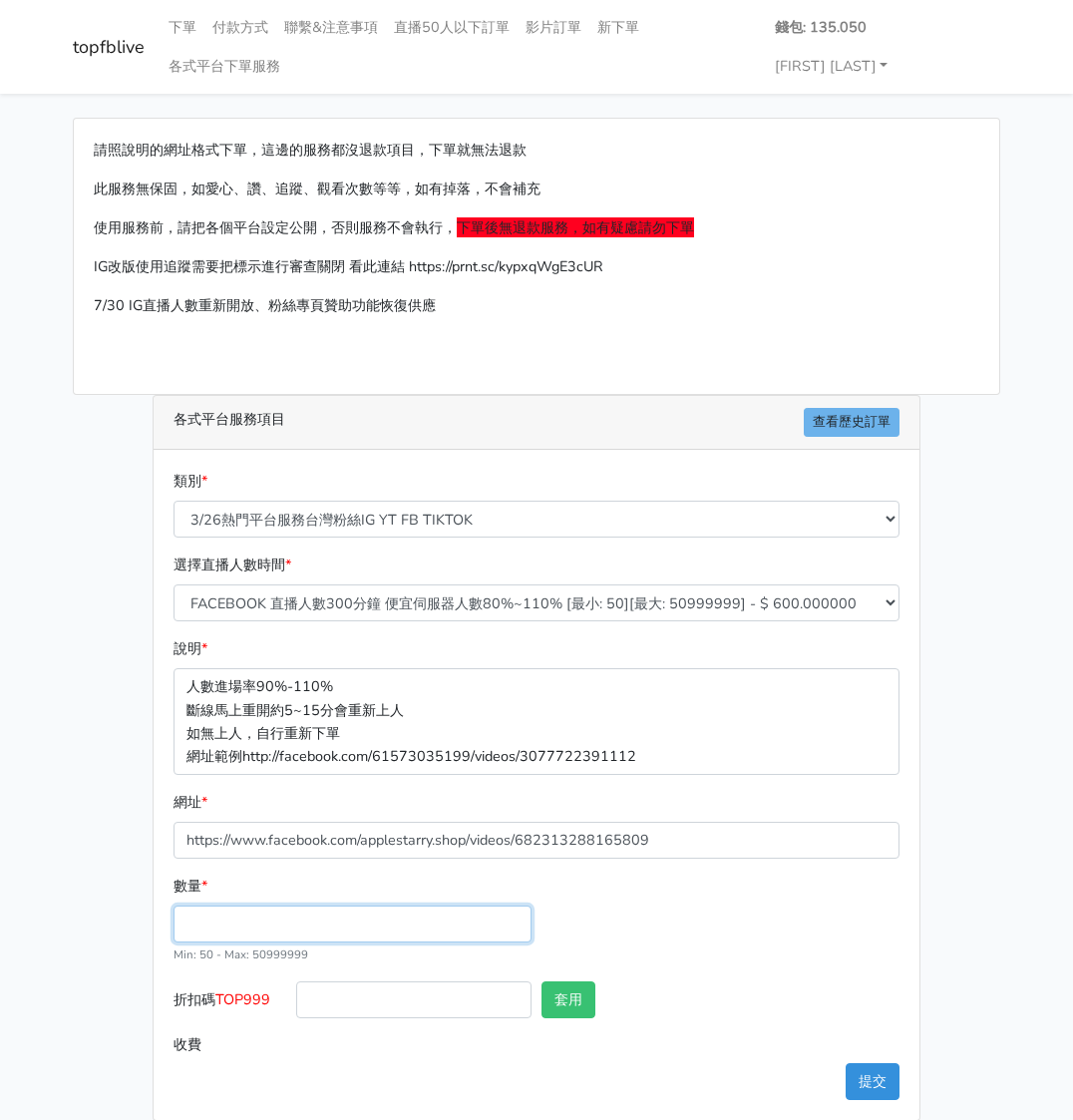 click on "數量 *" at bounding box center [352, 924] 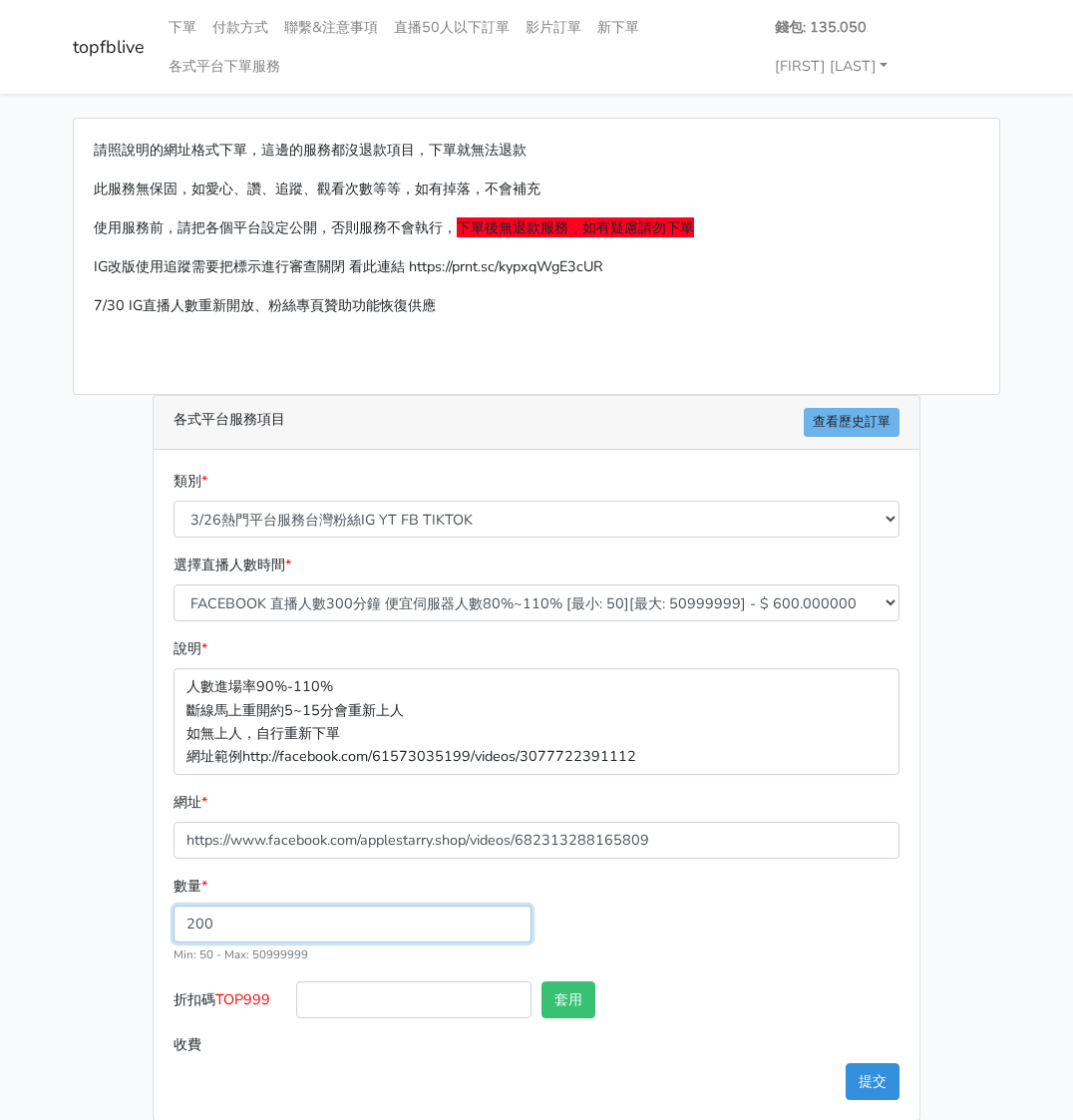 type on "200" 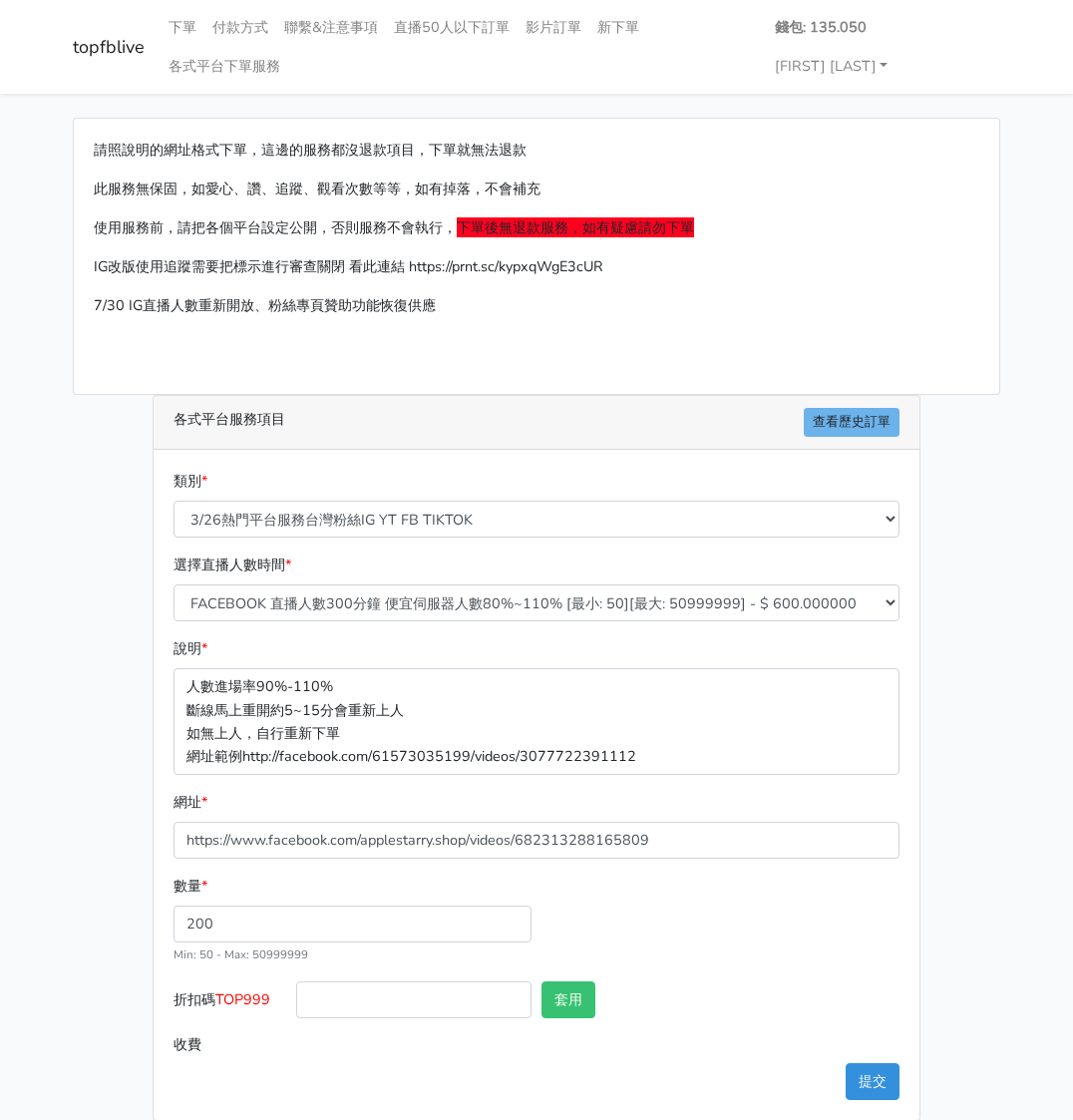 type on "120.000" 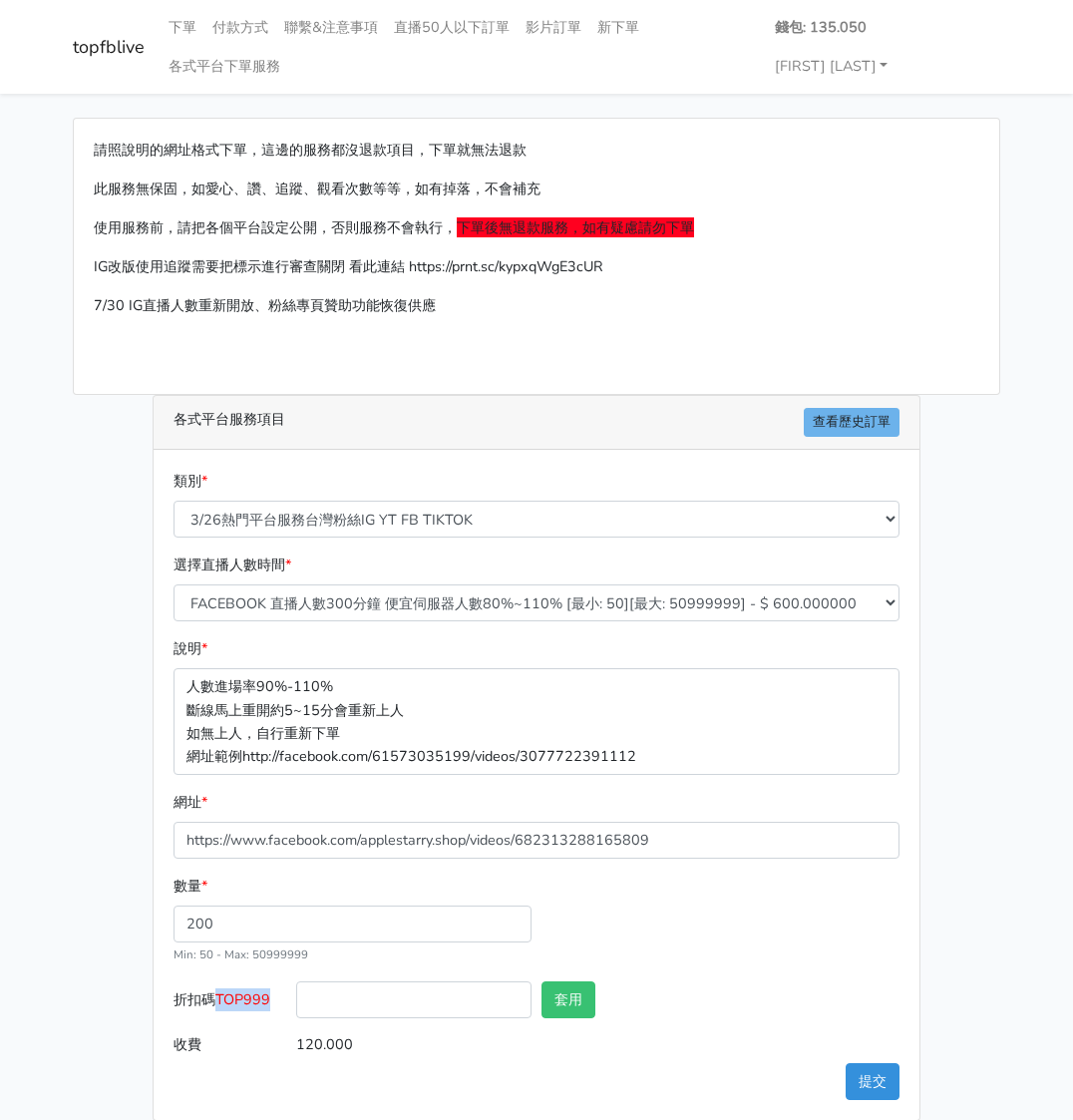drag, startPoint x: 277, startPoint y: 957, endPoint x: 222, endPoint y: 962, distance: 55.226805 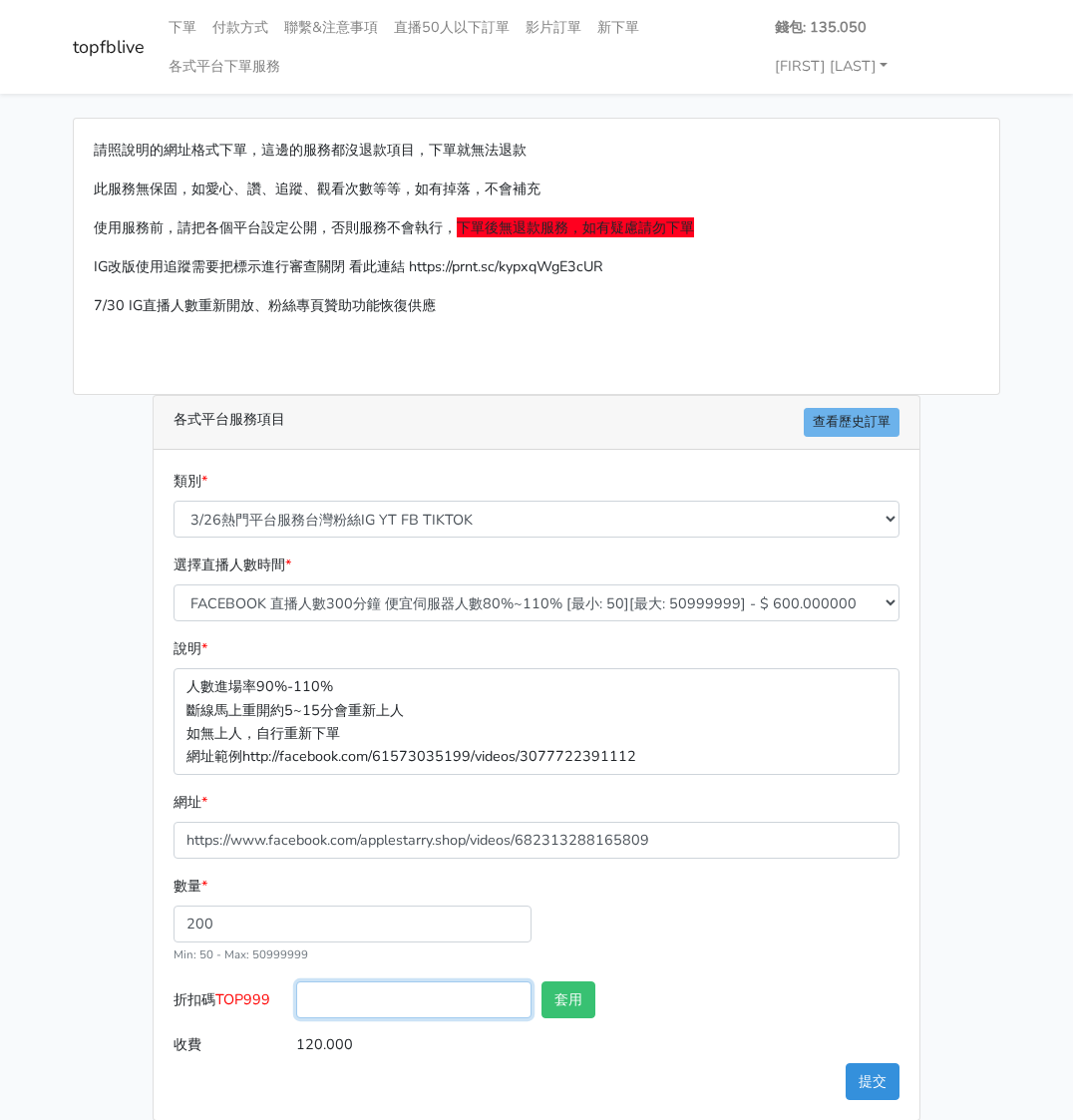click on "折扣碼  TOP999" at bounding box center [414, 999] 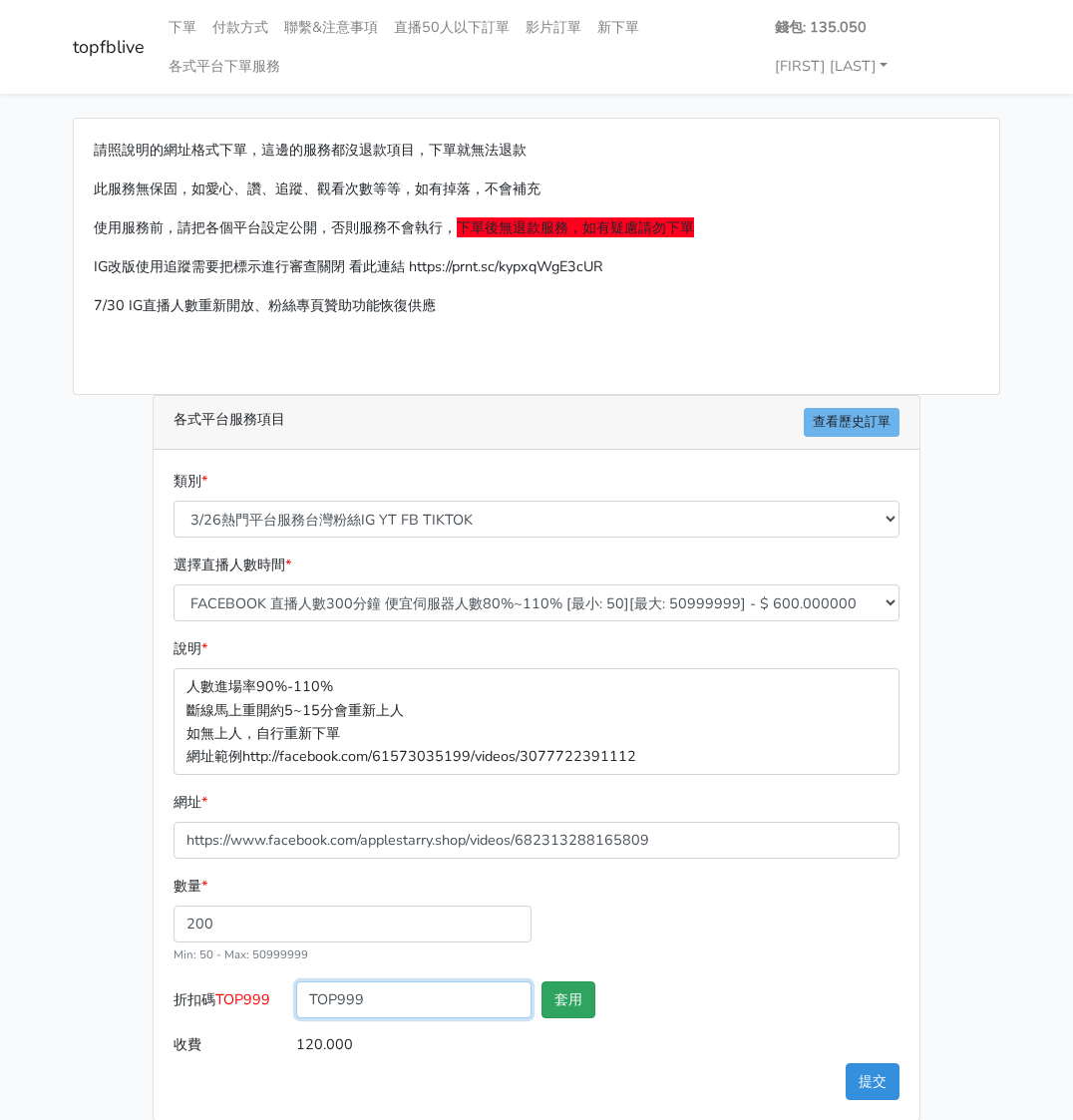 type on "TOP999" 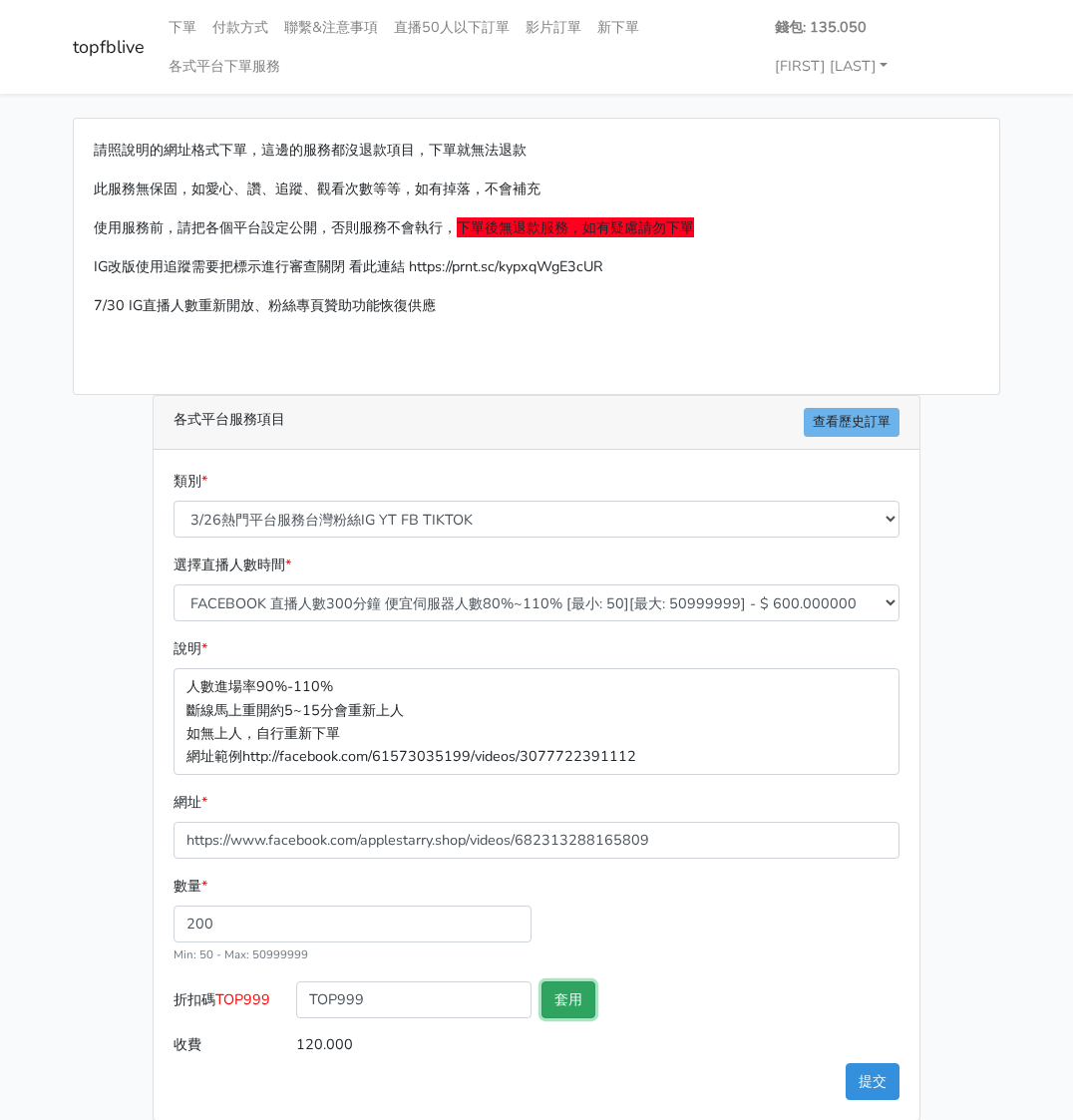 click on "套用" at bounding box center (568, 999) 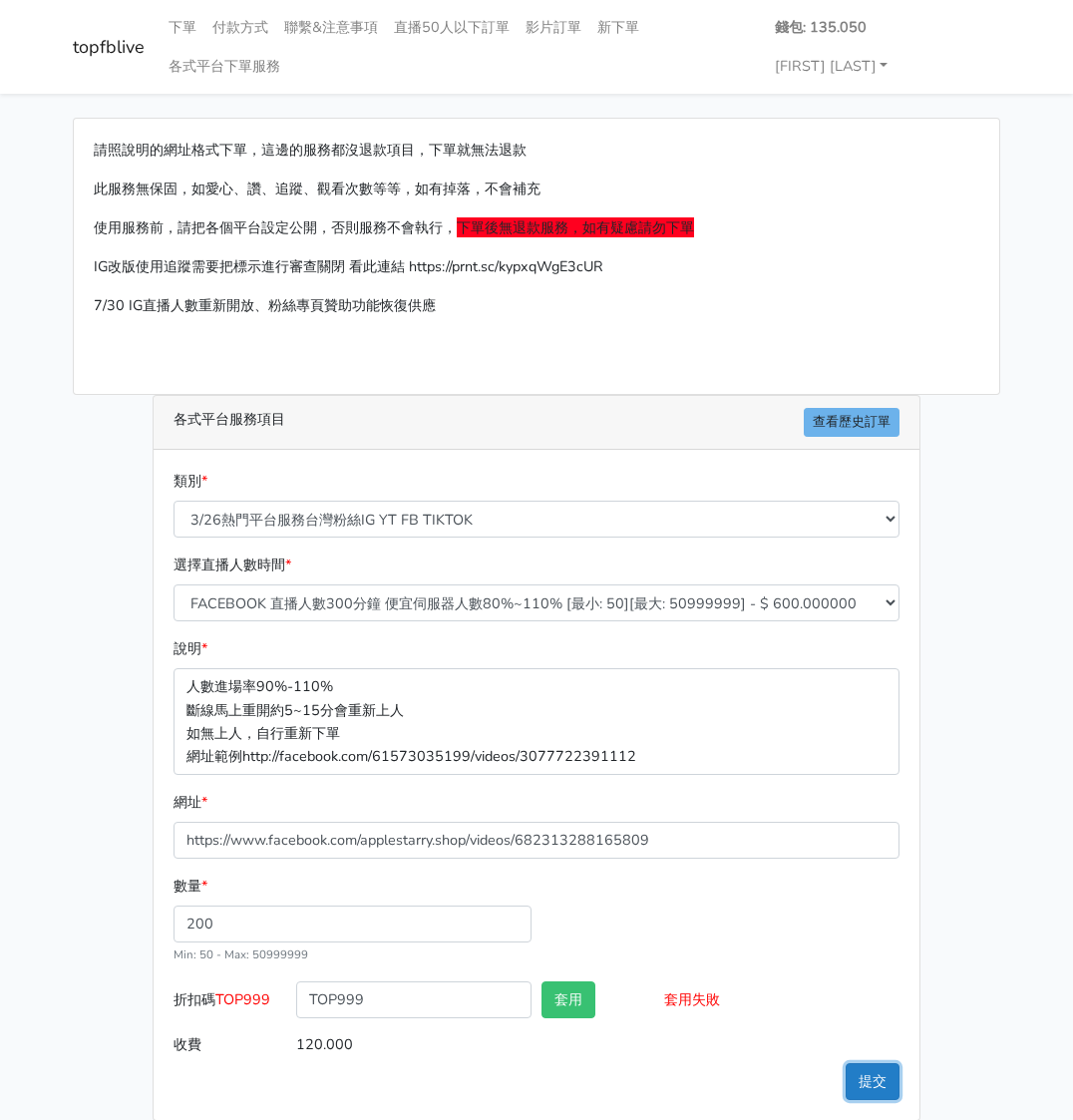 click on "提交" at bounding box center (873, 1081) 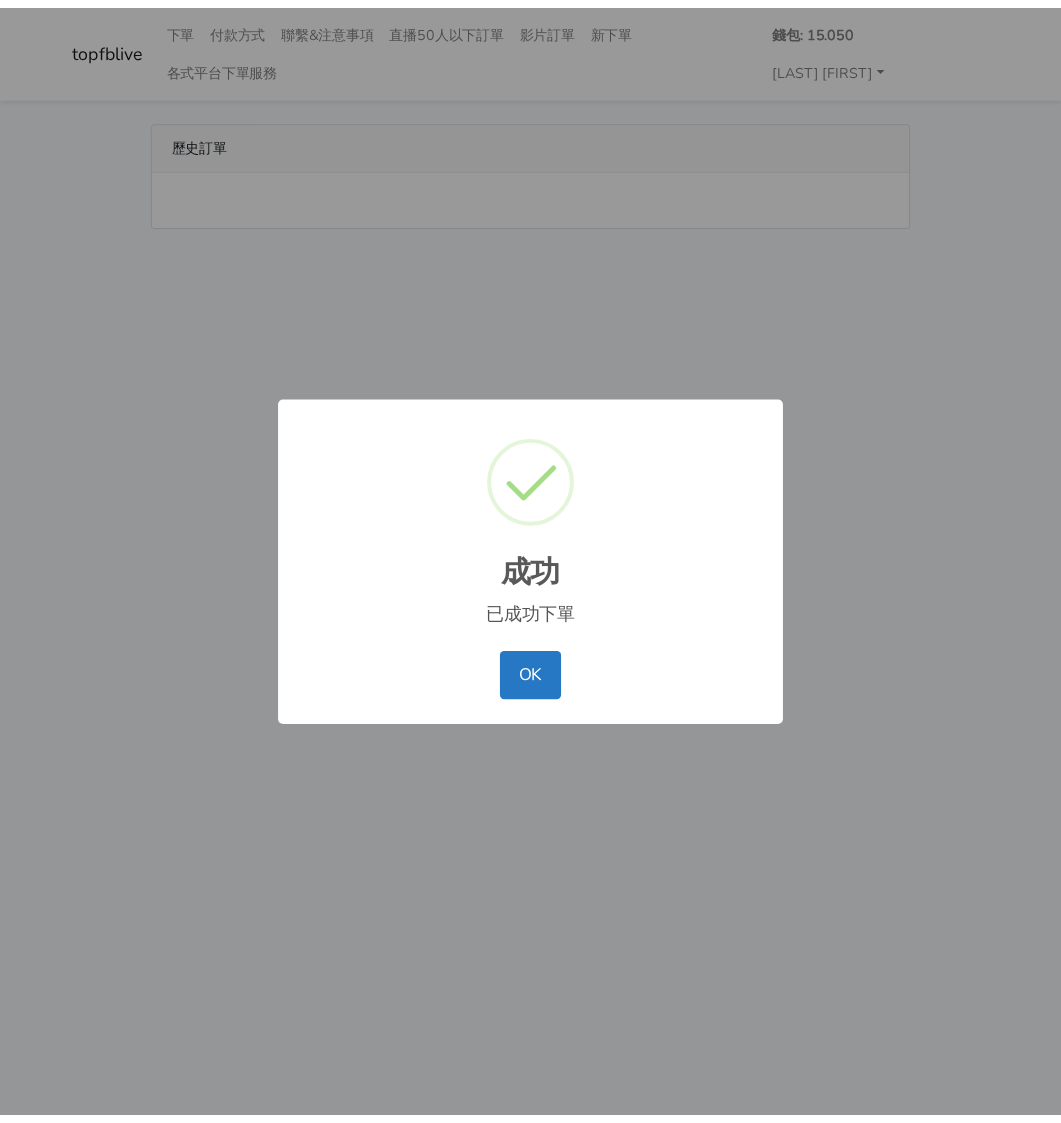 scroll, scrollTop: 0, scrollLeft: 0, axis: both 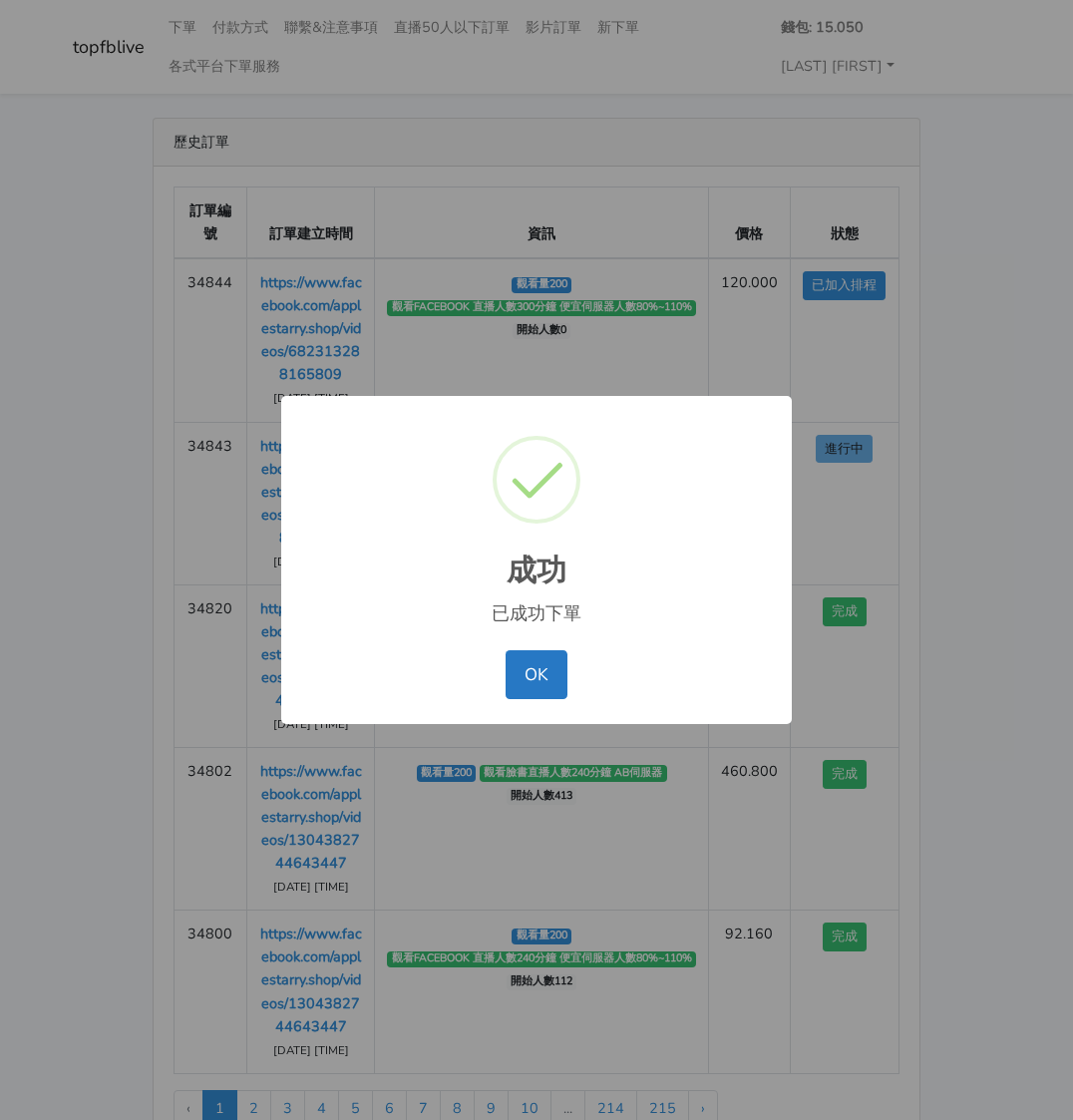 click on "OK" at bounding box center [536, 674] 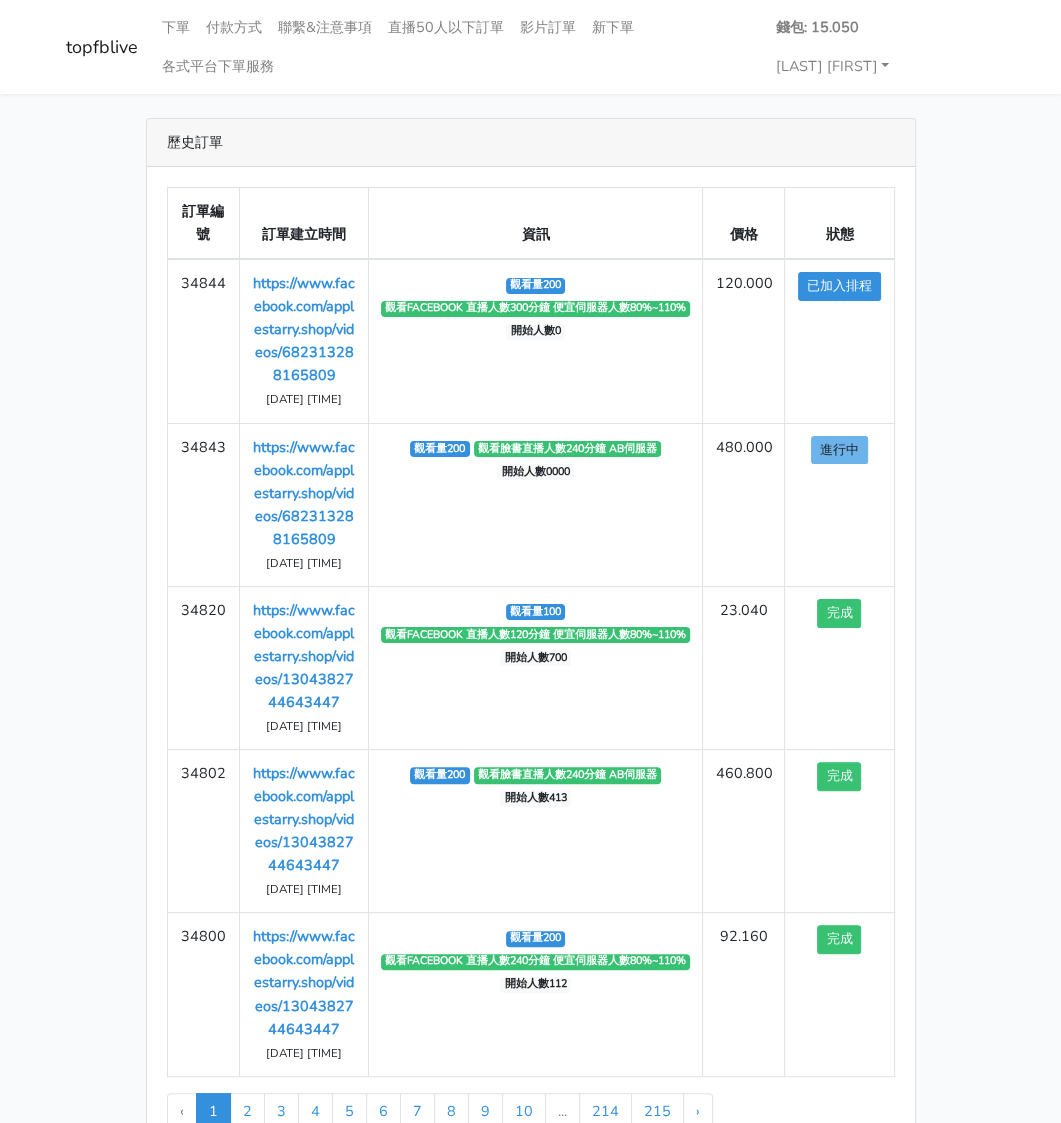 click on "歷史訂單
訂單編號
訂單建立時間
資訊
價格
狀態
34844
https://www.facebook.com/applestarry.shop/videos/682313288165809
2025-08-01 19:41:18 進行中 1" at bounding box center (531, 642) 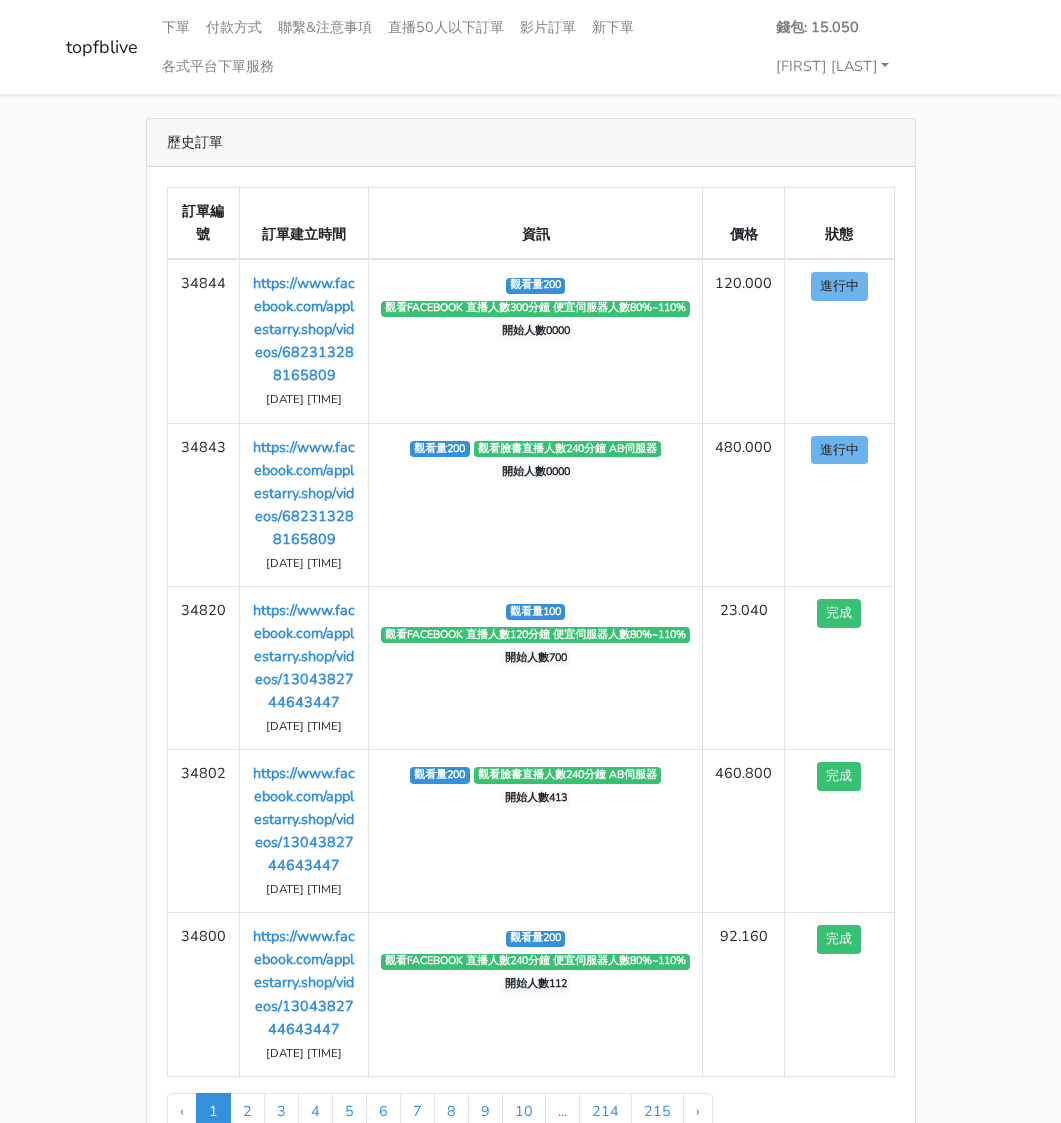 scroll, scrollTop: 0, scrollLeft: 0, axis: both 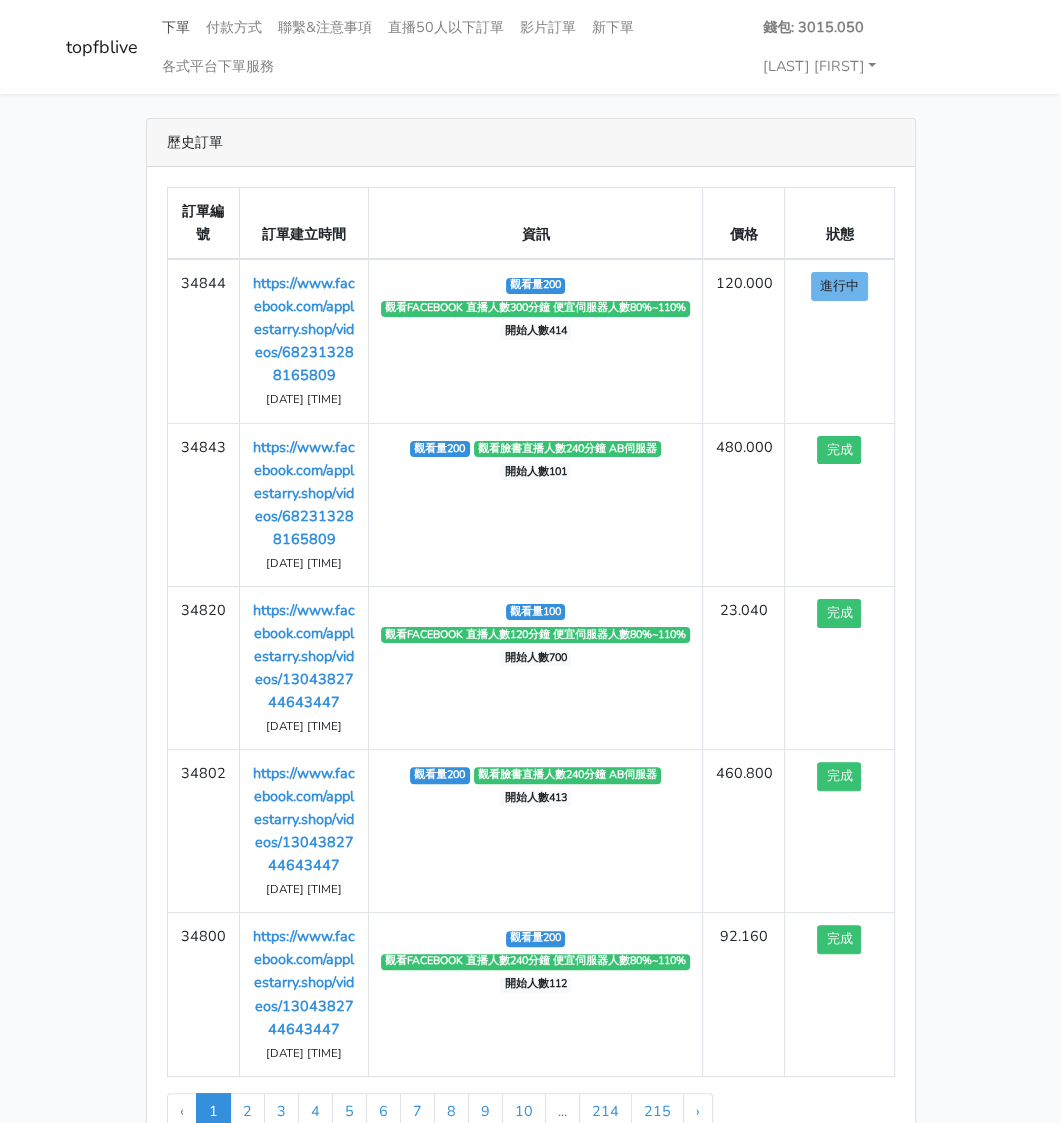 click on "下單" at bounding box center [176, 27] 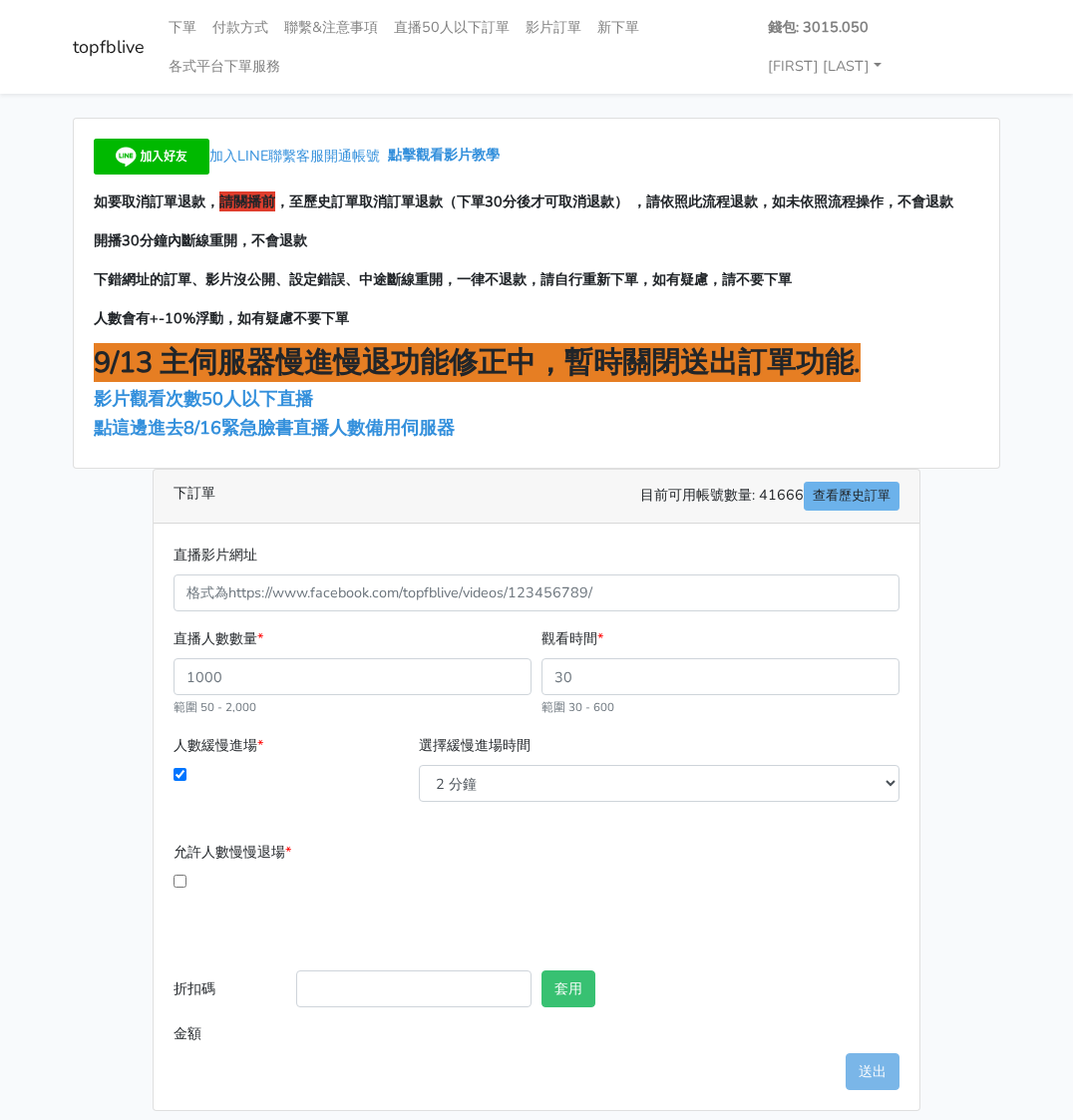 scroll, scrollTop: 0, scrollLeft: 0, axis: both 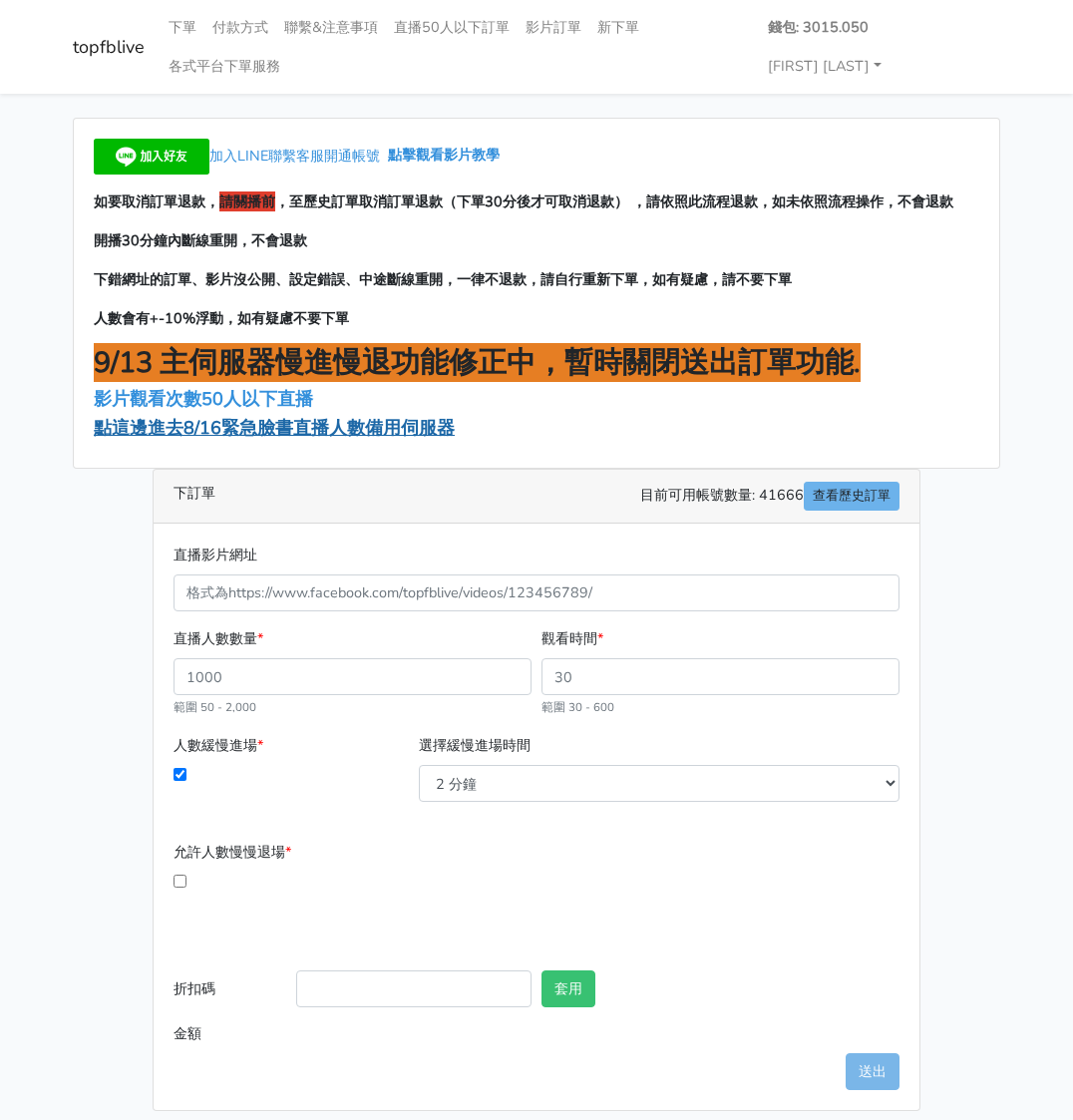 click on "點這邊進去8/16緊急臉書直播人數備用伺服器" at bounding box center (274, 428) 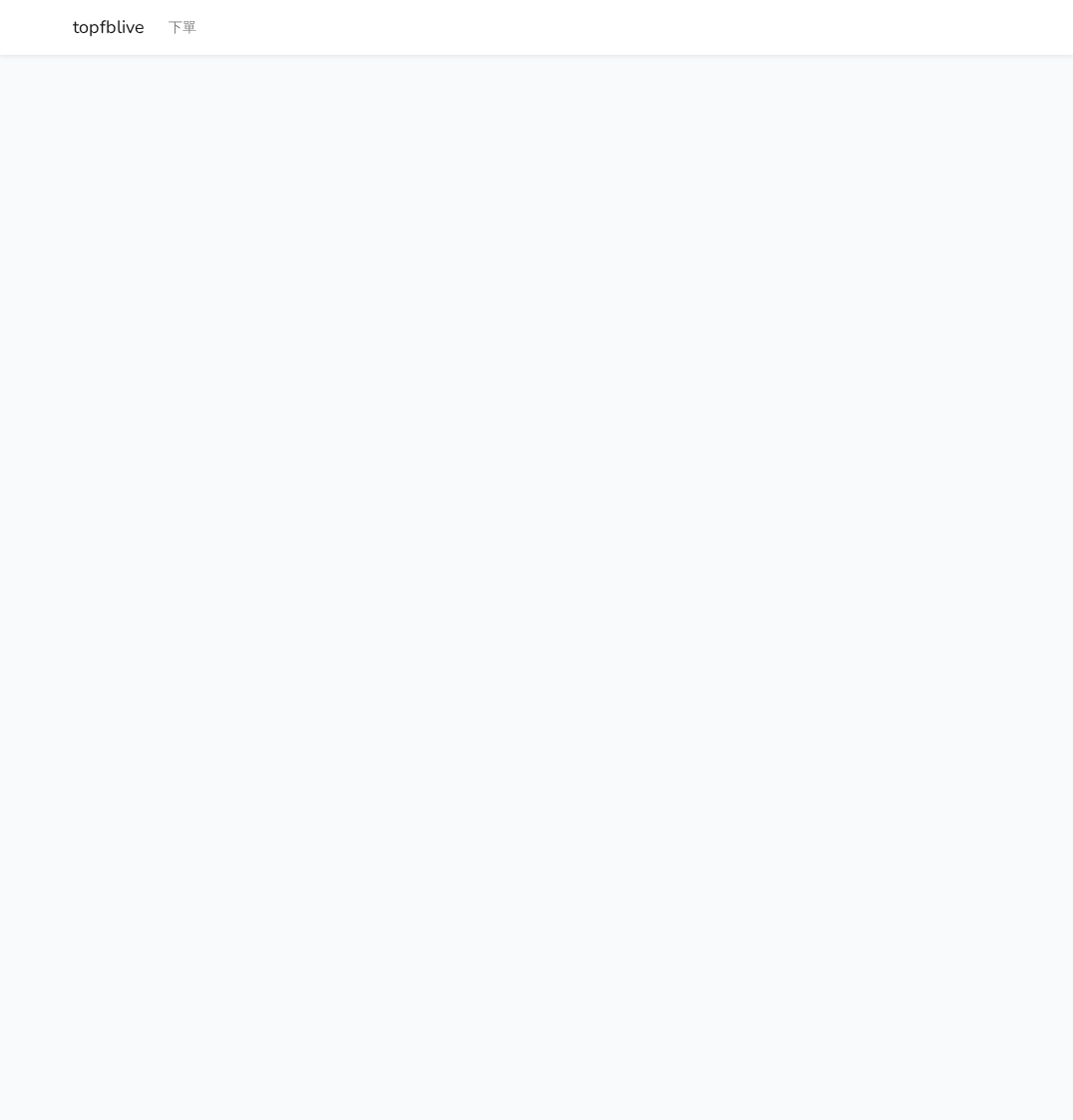 scroll, scrollTop: 0, scrollLeft: 0, axis: both 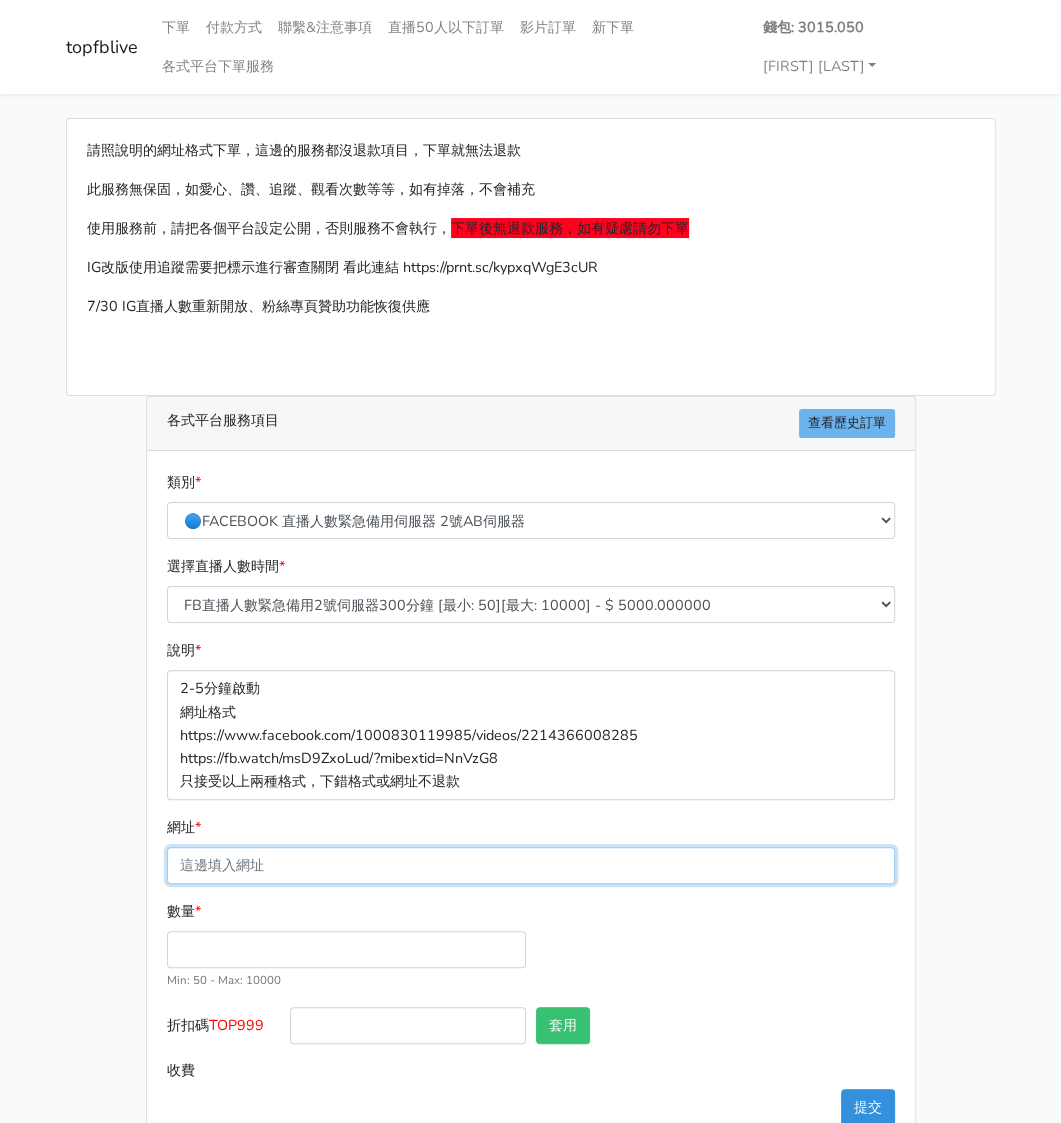click on "網址 *" at bounding box center [531, 865] 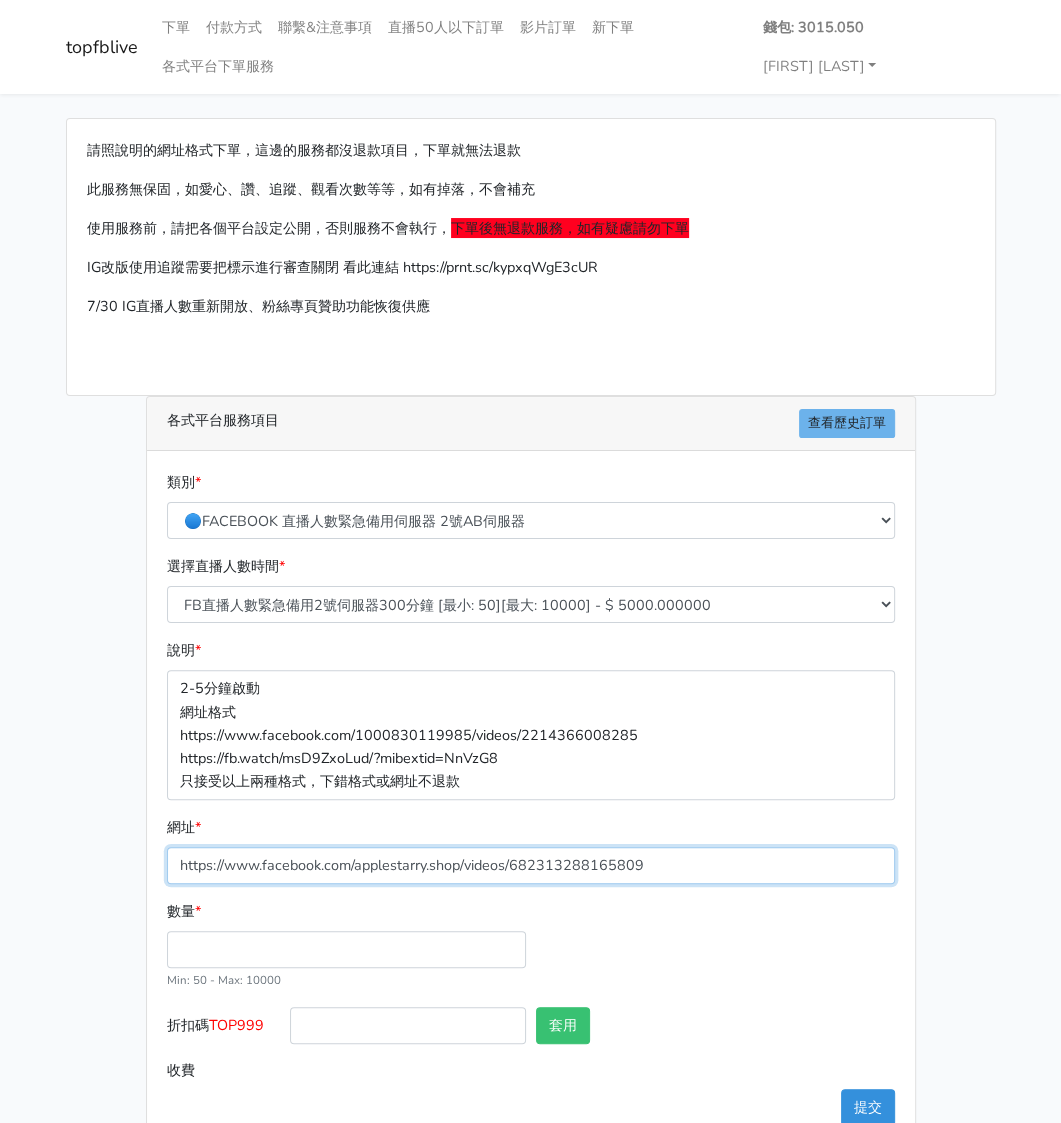 type on "https://www.facebook.com/applestarry.shop/videos/682313288165809" 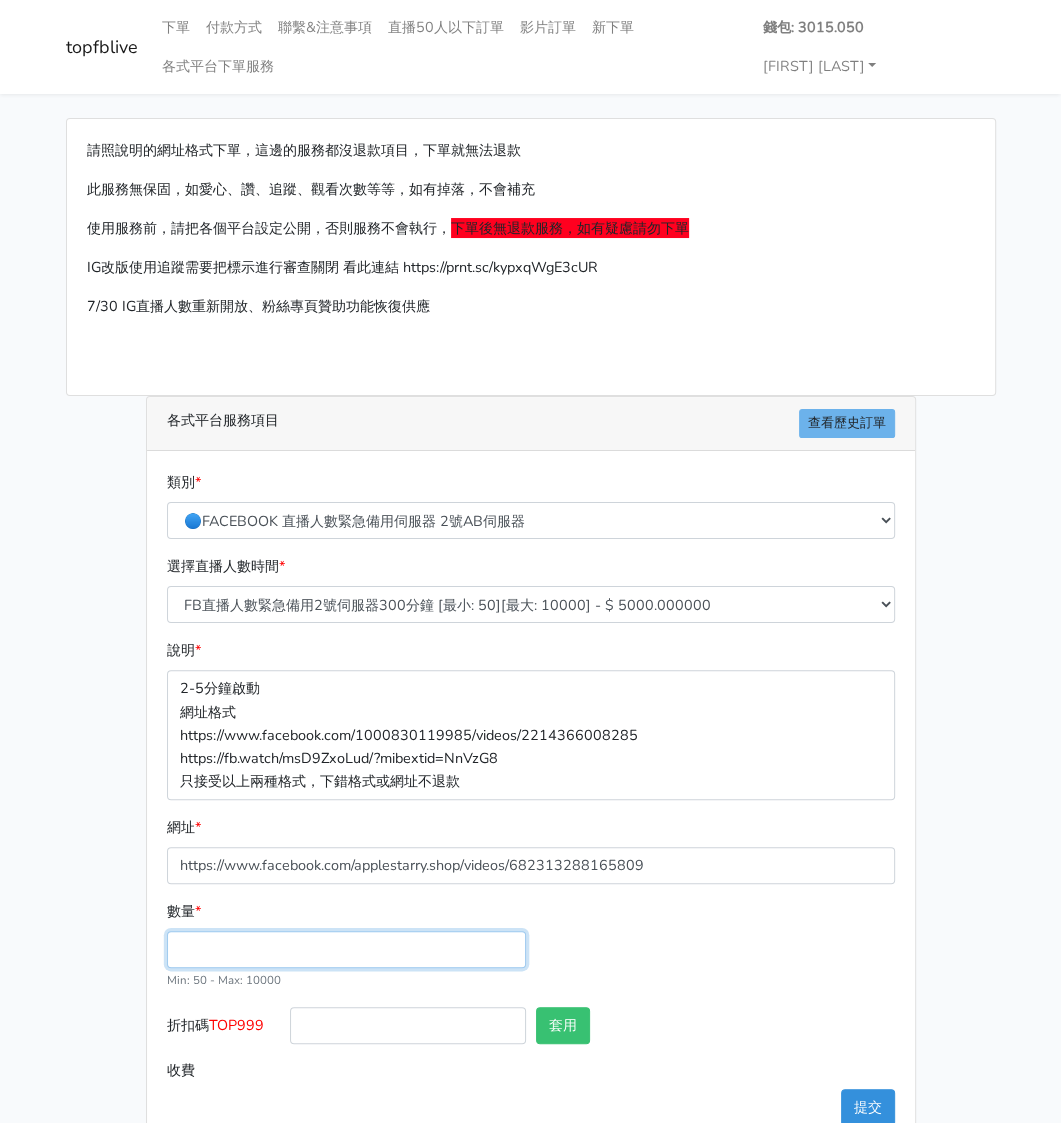 drag, startPoint x: 219, startPoint y: 907, endPoint x: 236, endPoint y: 907, distance: 17 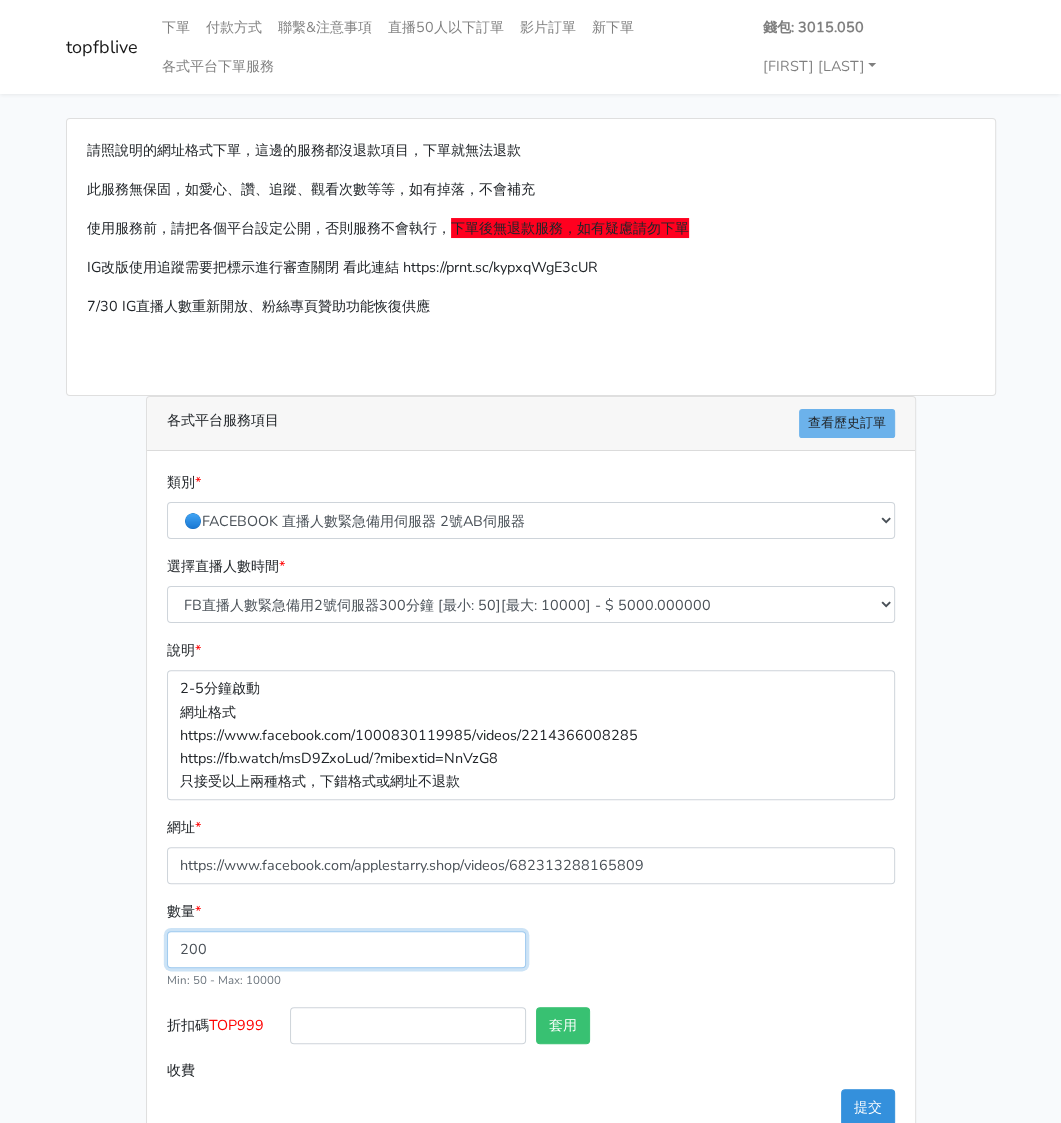 type on "200" 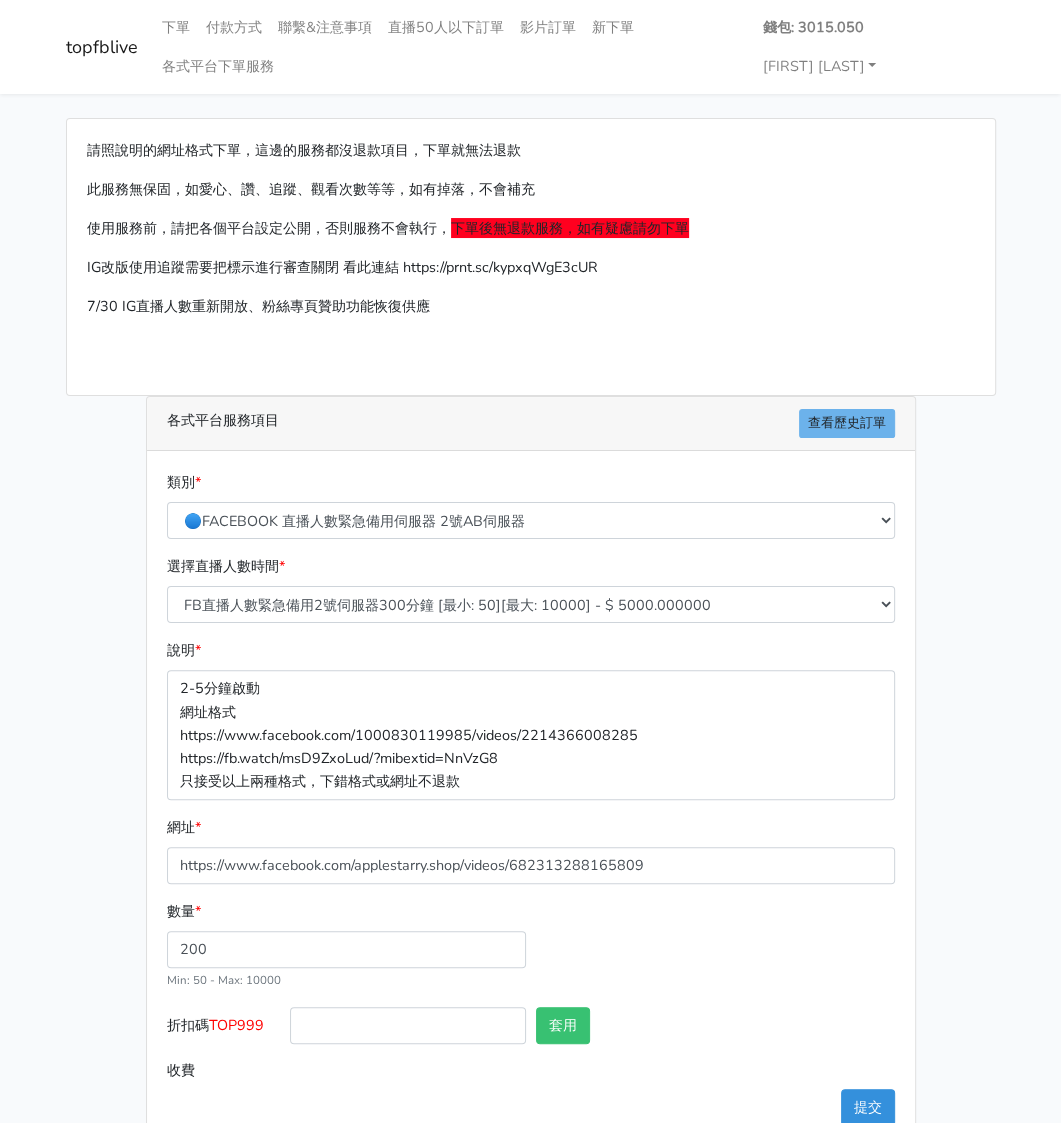 type on "1000.000" 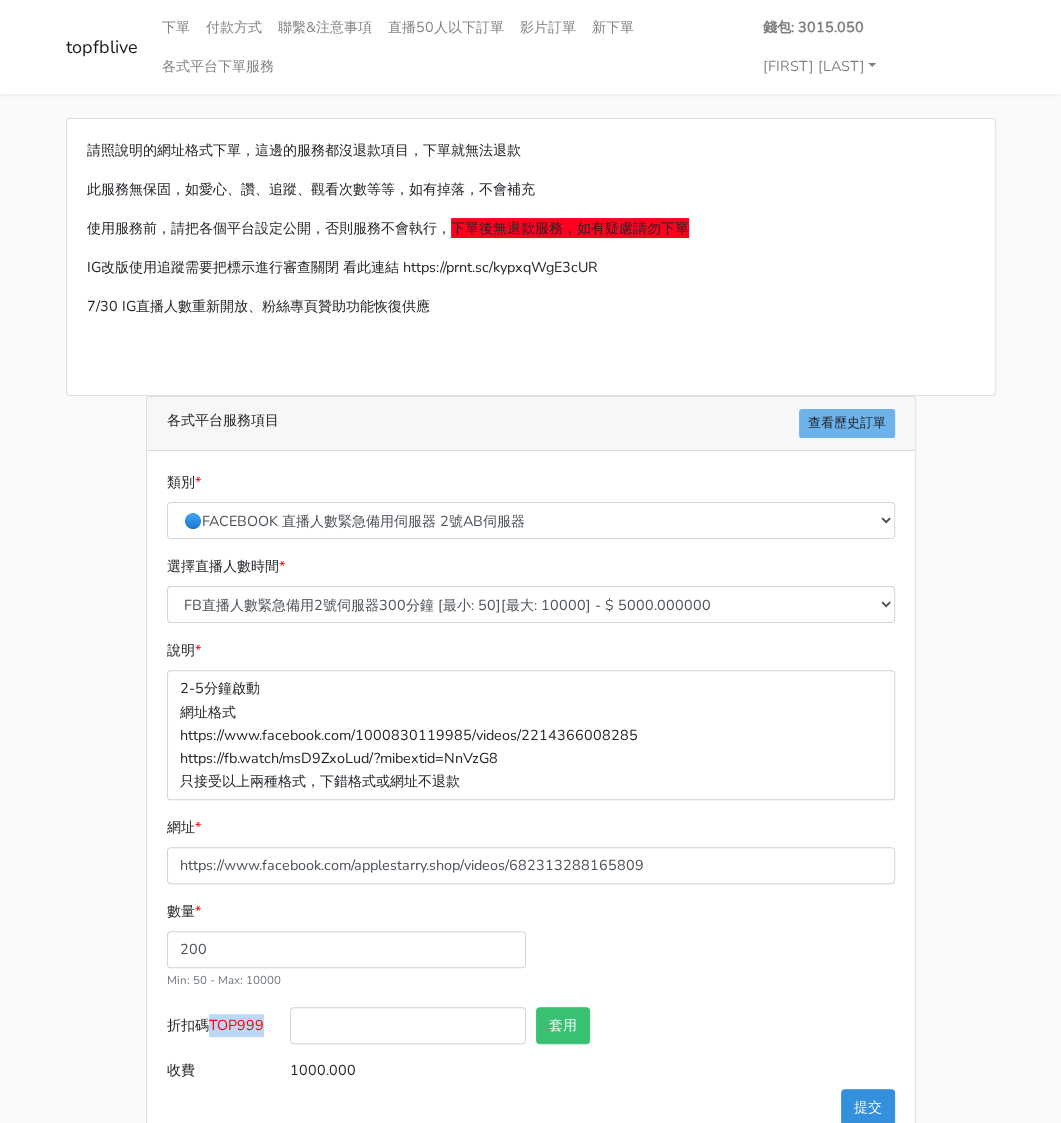 drag, startPoint x: 256, startPoint y: 985, endPoint x: 211, endPoint y: 985, distance: 45 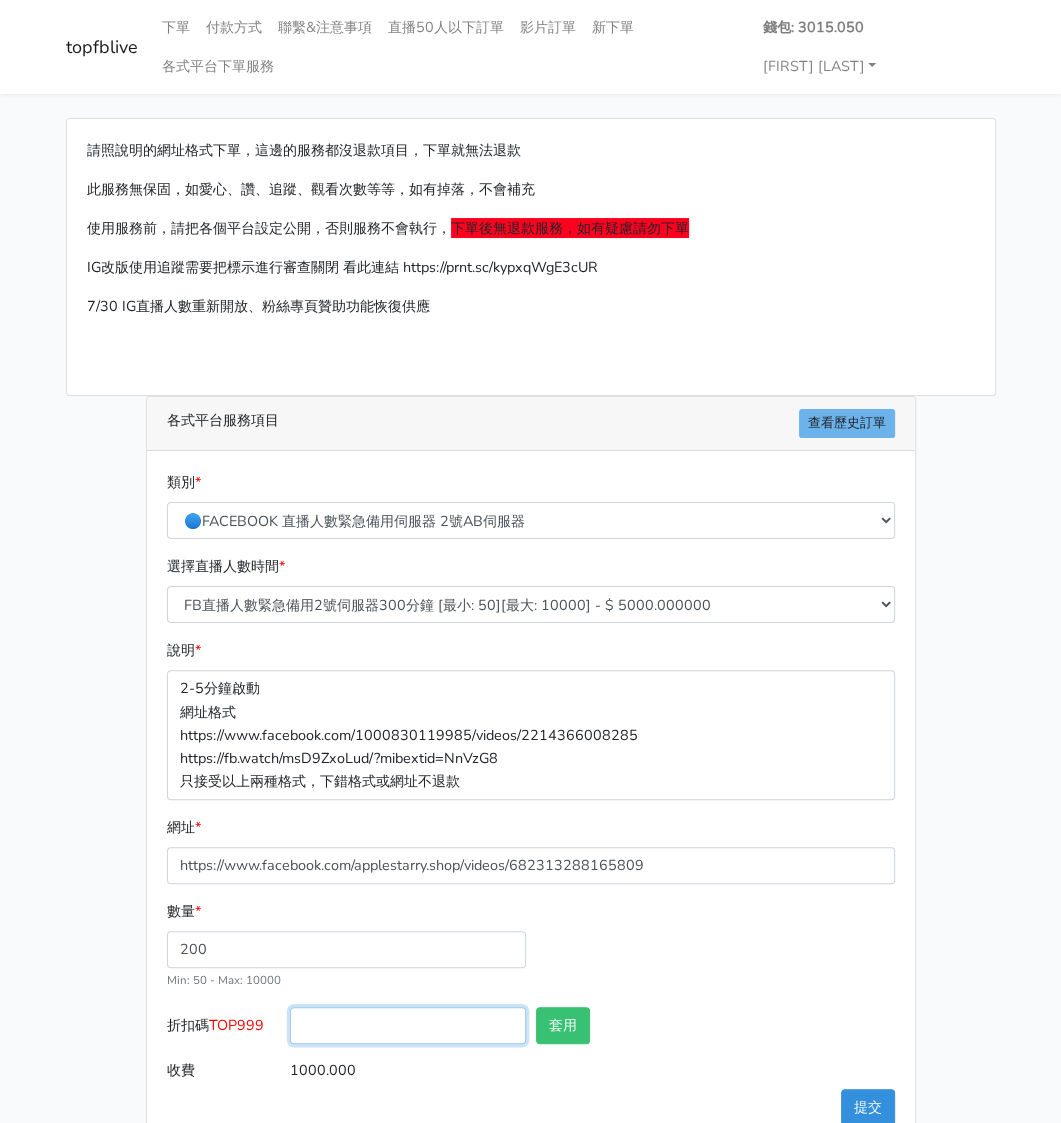 click on "折扣碼  TOP999" at bounding box center (408, 1025) 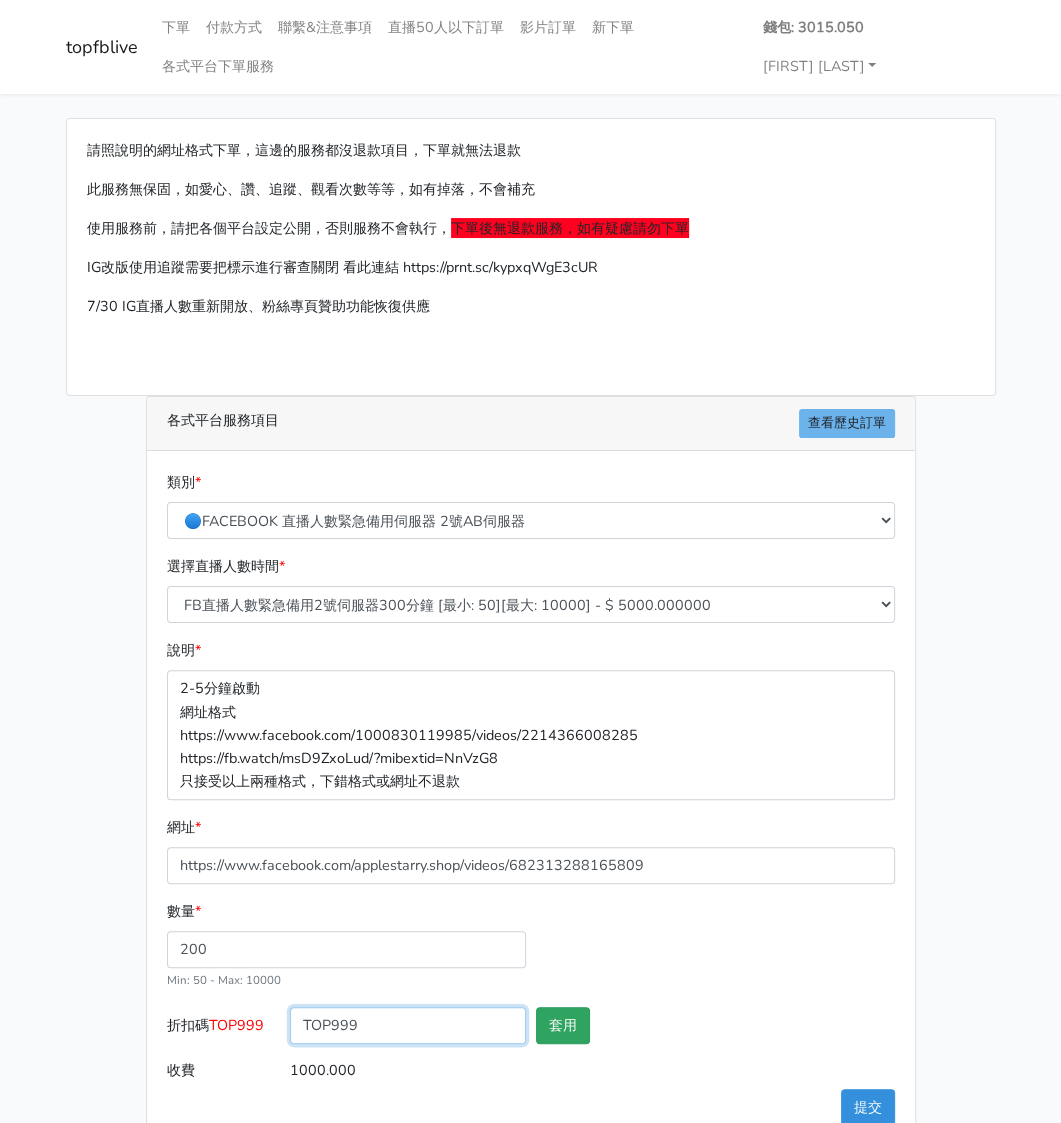 type on "TOP999" 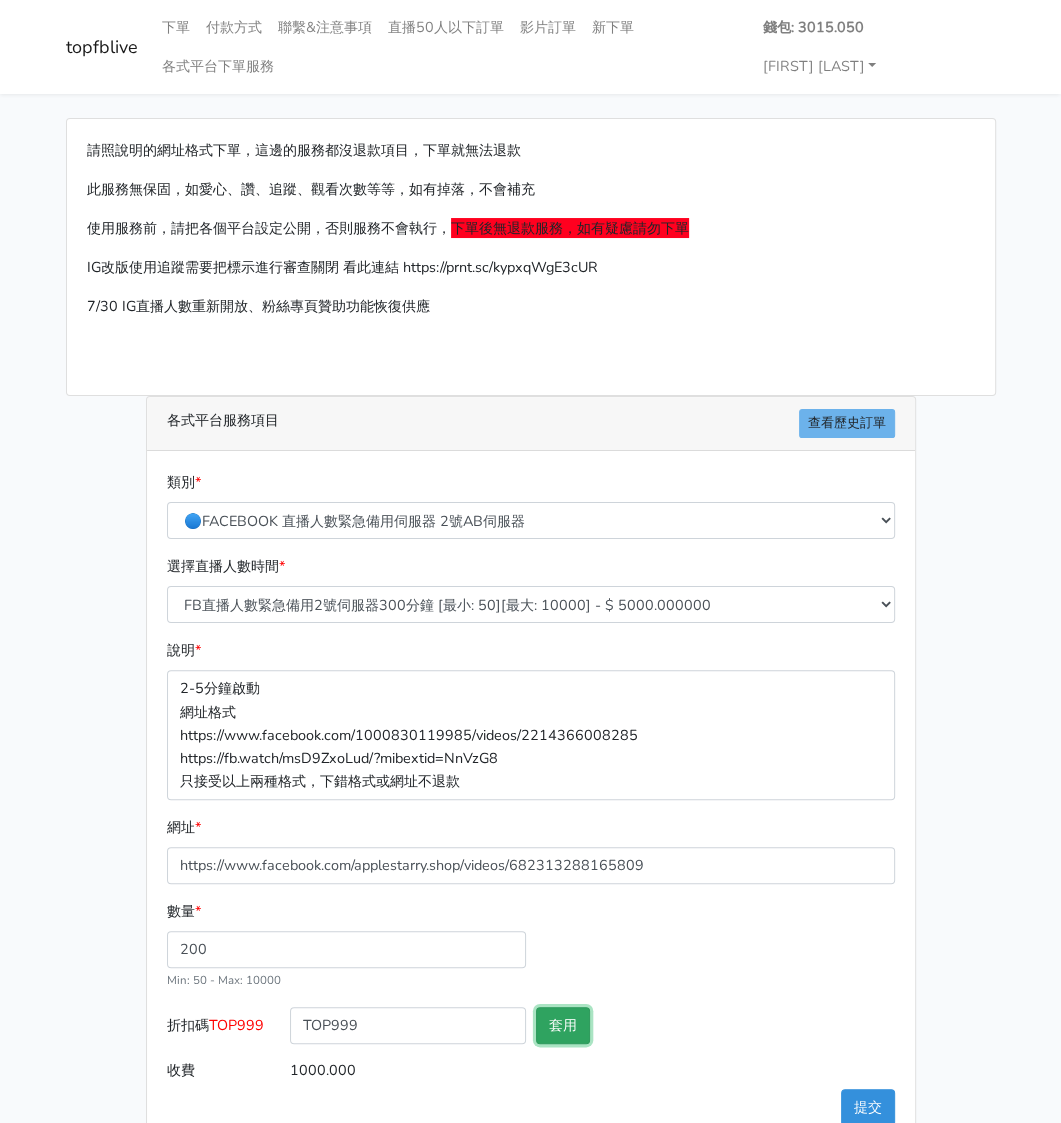 click on "套用" at bounding box center [563, 1025] 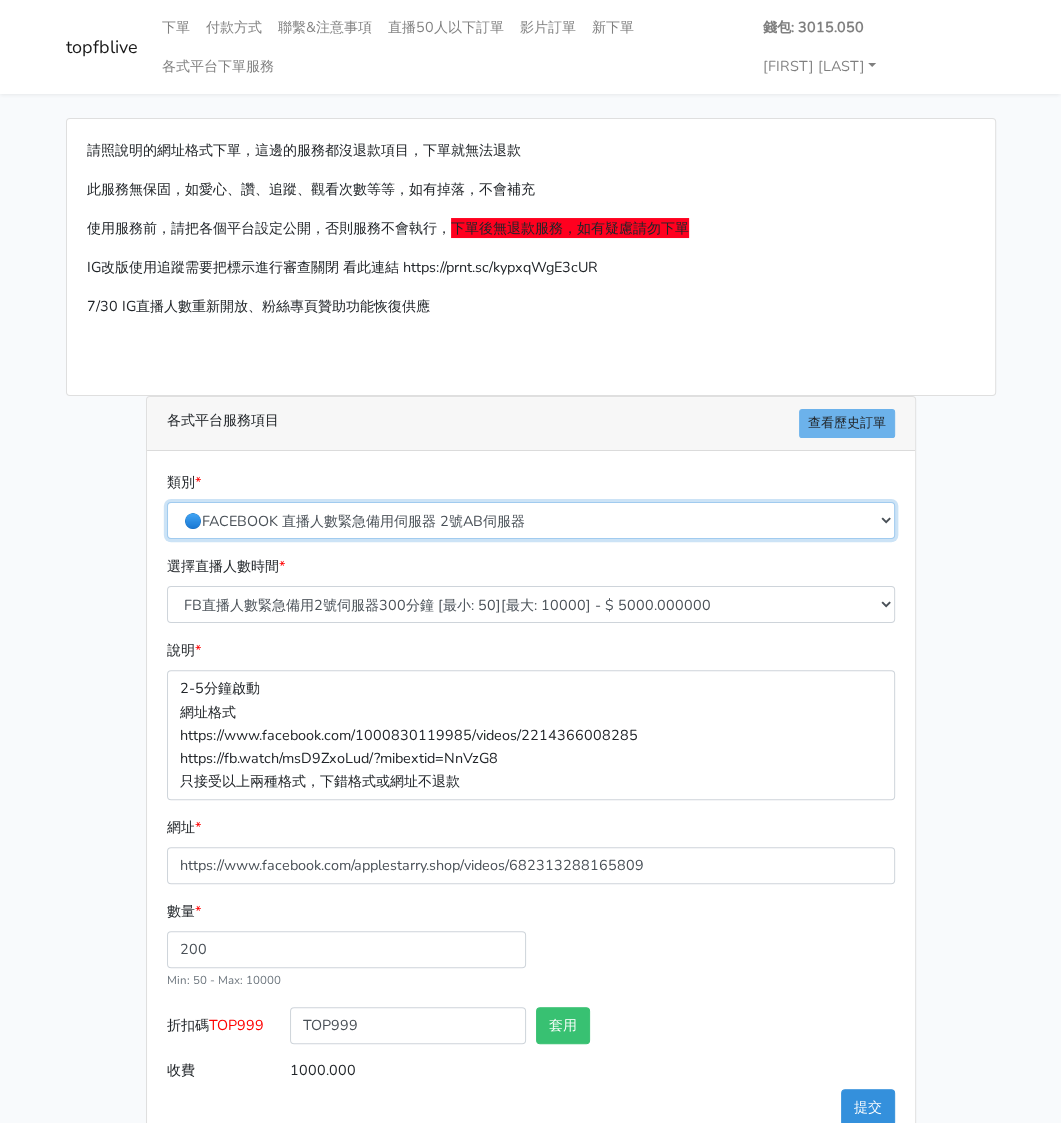 click on "🔵FACEBOOK 直播人數緊急備用伺服器 2號AB伺服器
🔵FACEBOOK 網軍專用貼文留言 安全保密
🔵FACEBOOK 直播人數伺服器 快進
🔵9/30 FACEBOOK 直播人數緩慢進場緩慢退場 台灣獨家
🔵FACEBOOK 直播人數緊急備用伺服器 J1
🔵FACEBOOK按讚-追蹤-評論-社團成員-影片觀看-短影片觀看
🔵台灣帳號FACEBOOK按讚、表情、分享、社團、追蹤服務" at bounding box center (531, 520) 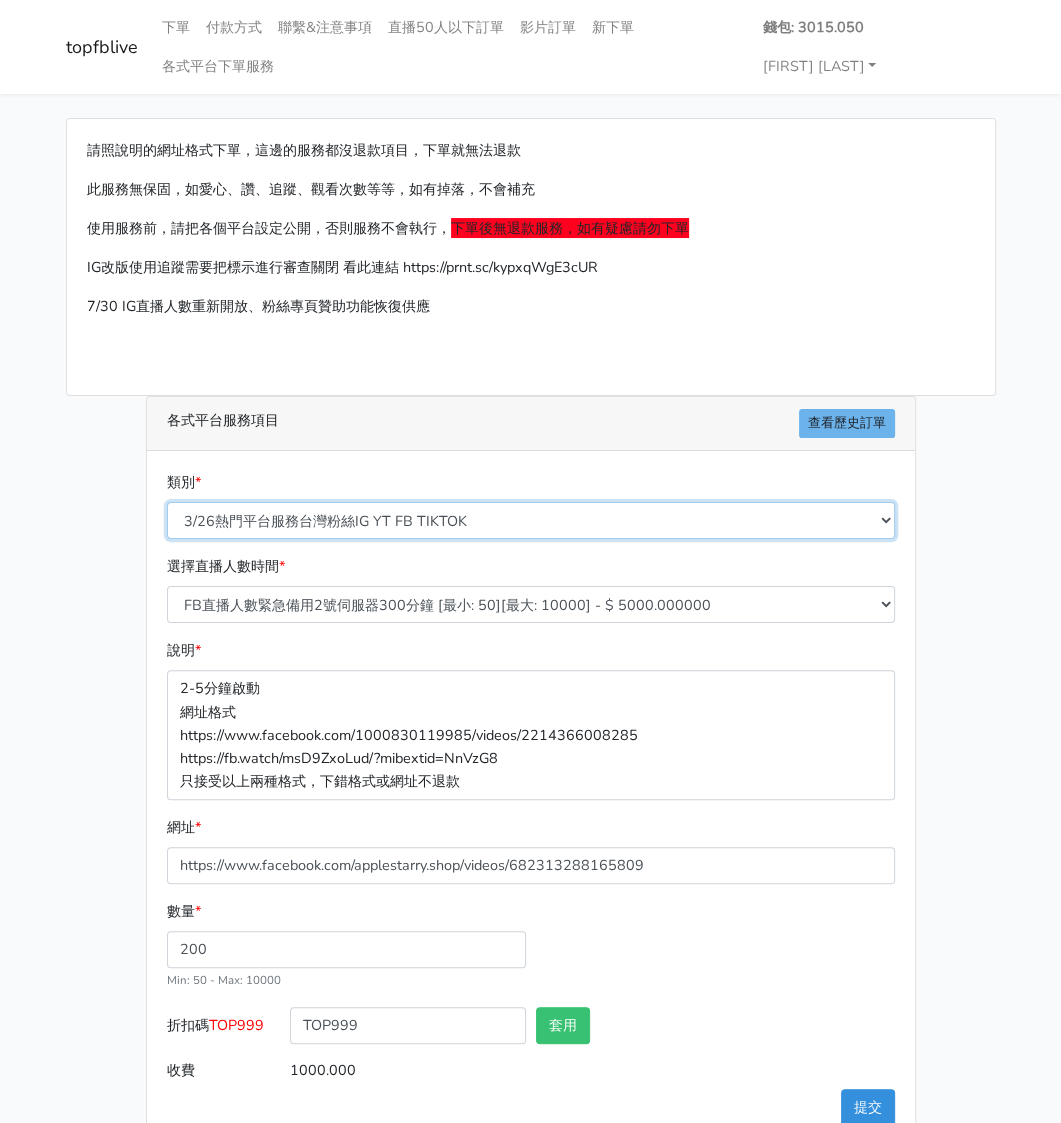 click on "🔵FACEBOOK 直播人數緊急備用伺服器 2號AB伺服器
🔵FACEBOOK 網軍專用貼文留言 安全保密
🔵FACEBOOK 直播人數伺服器 快進
🔵9/30 FACEBOOK 直播人數緩慢進場緩慢退場 台灣獨家
🔵FACEBOOK 直播人數緊急備用伺服器 J1
🔵FACEBOOK按讚-追蹤-評論-社團成員-影片觀看-短影片觀看
🔵台灣帳號FACEBOOK按讚、表情、分享、社團、追蹤服務" at bounding box center [531, 520] 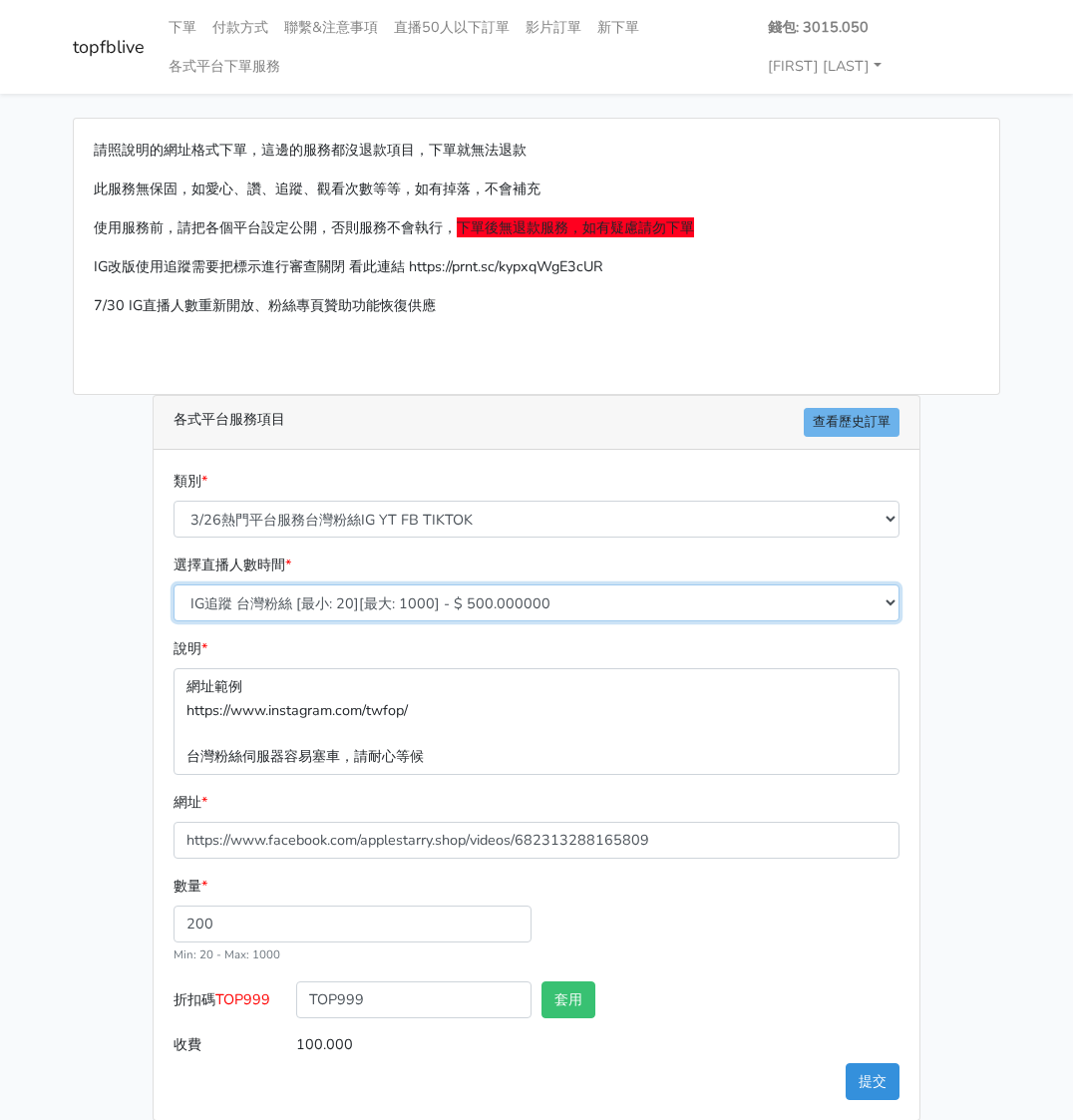 click on "IG追蹤 台灣粉絲  [最小: 20][最大: 1000] - $ 500.000000 IG愛心 台灣粉絲 [最小: 20][最大: 1000] - $ 350.000000 TIKTOK 台灣粉絲追蹤 [最小: 10][最大: 10000] - $ 250.000000 YOUTUBE訂閱 台灣粉絲 [最小: 50][最大: 5000] - $ 1000.000000 臉書直播人數60分鐘 [最小: 20][最大: 10000] - $ 250.000000 臉書直播人數120分鐘 [最小: 20][最大: 10000] - $ 500.000000 臉書直播人數180分鐘 [最小: 20][最大: 10000] - $ 750.000000 臉書直播人數240分鐘 [最小: 20][最大: 10000] - $ 1000.000000 FACEBOOK 直播人數60分鐘 便宜伺服器人數80%~110% [最小: 50][最大: 100000] - $ 120.000000 FACEBOOK 直播人數90分鐘 便宜伺服器人數80%~110% [最小: 50][最大: 9999999999] - $ 180.000000 FACEBOOK 直播人數120分鐘 便宜伺服器人數80%~110% [最小: 50][最大: 999999] - $ 240.000000 FACEBOOK 直播人數150分鐘 便宜伺服器人數80%~110% [最小: 50][最大: 99999999] - $ 300.000000" at bounding box center [536, 602] 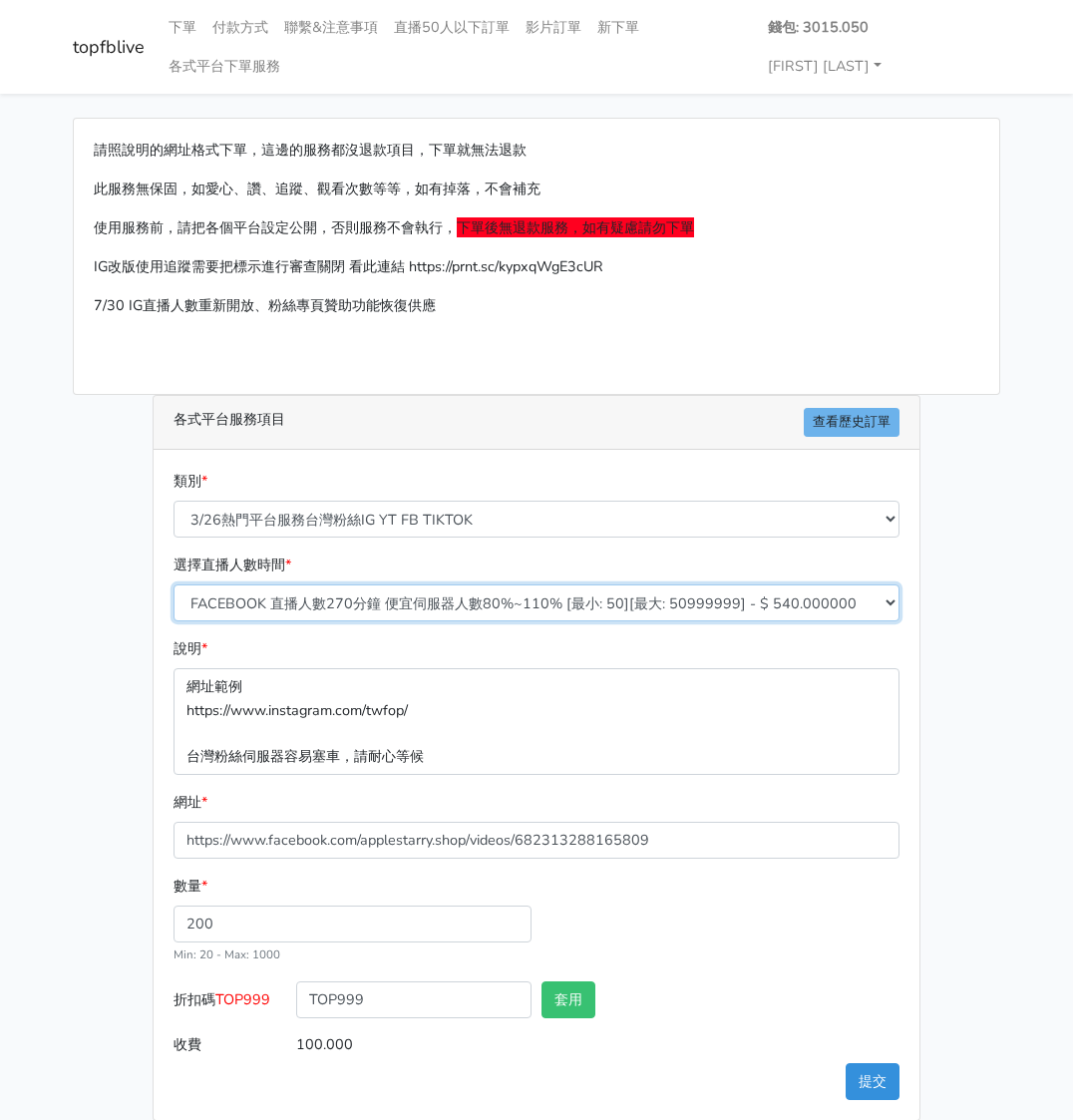 type on "108.000" 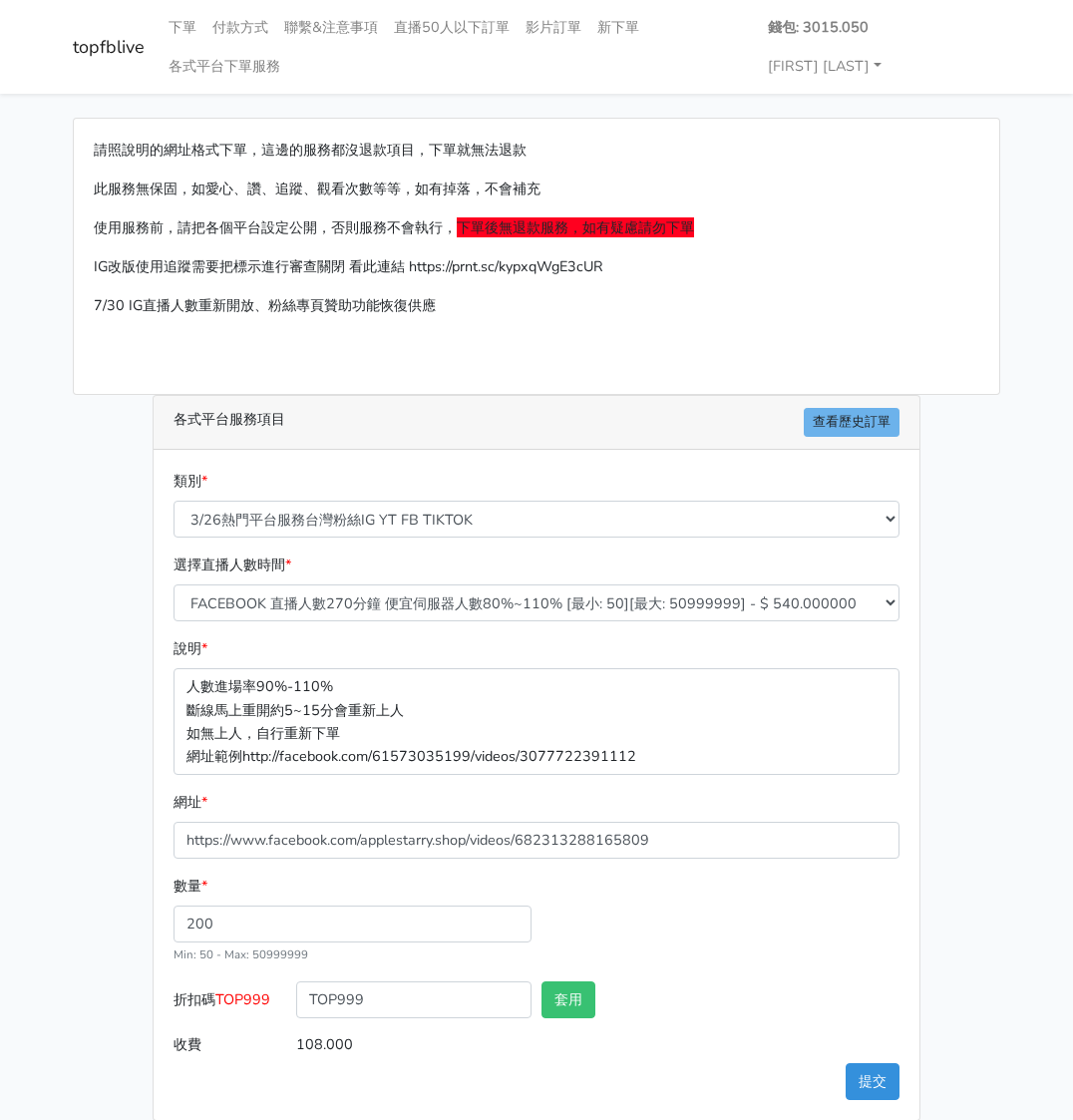 click on "請照說明的網址格式下單，這邊的服務都沒退款項目，下單就無法退款
此服務無保固，如愛心、讚、追蹤、觀看次數等等，如有掉落，不會補充
使用服務前，請把各個平台設定公開，否則服務不會執行， 下單後無退款服務，如有疑慮請勿下單
IG改版使用追蹤需要把標示進行審查關閉 看此連結 https://prnt.sc/kypxqWgE3cUR
7/30 IG直播人數重新開放、粉絲專頁贊助功能恢復供應
各式平台服務項目
查看歷史訂單
* *" at bounding box center (536, 619) 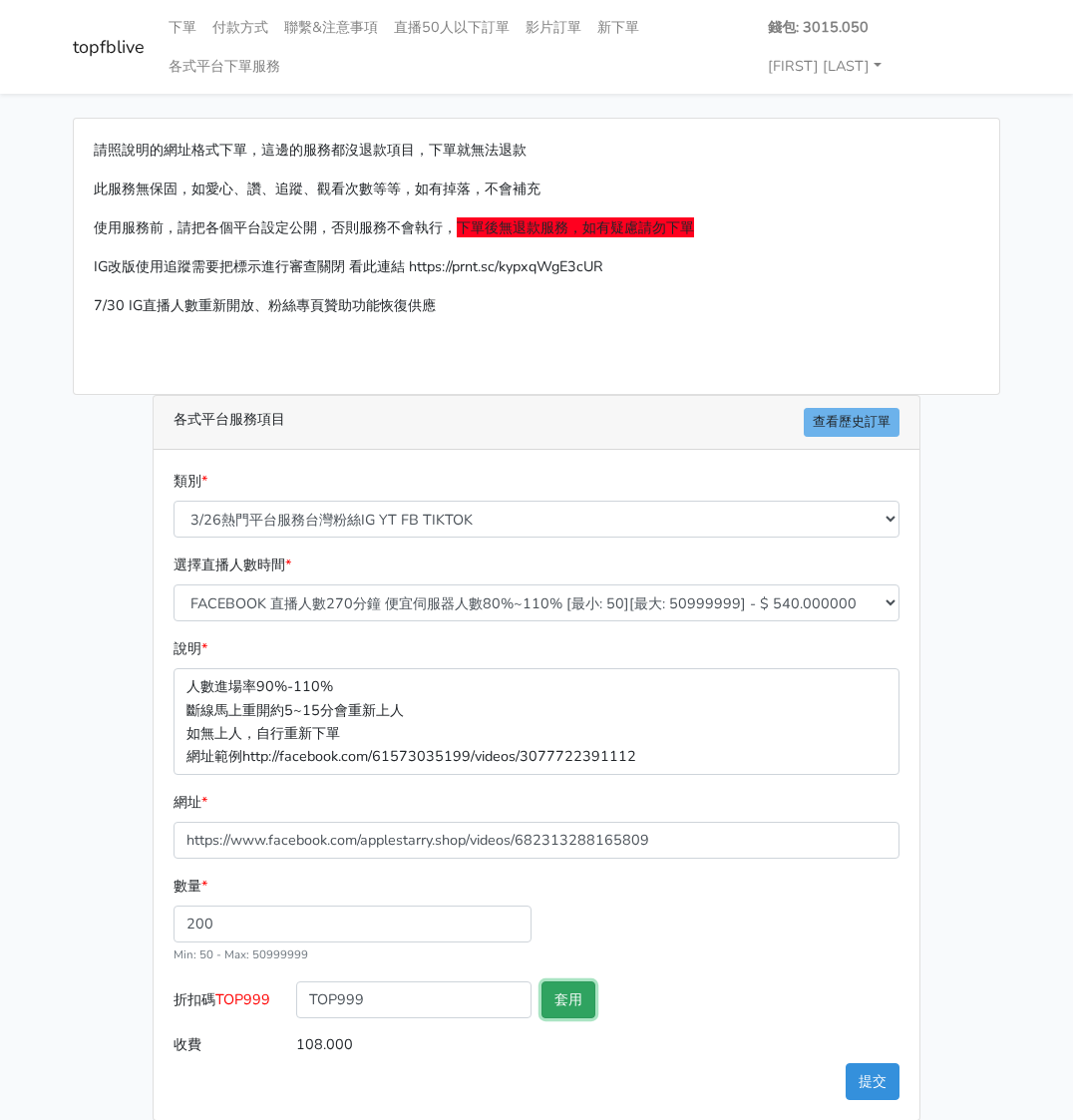 click on "套用" at bounding box center [568, 999] 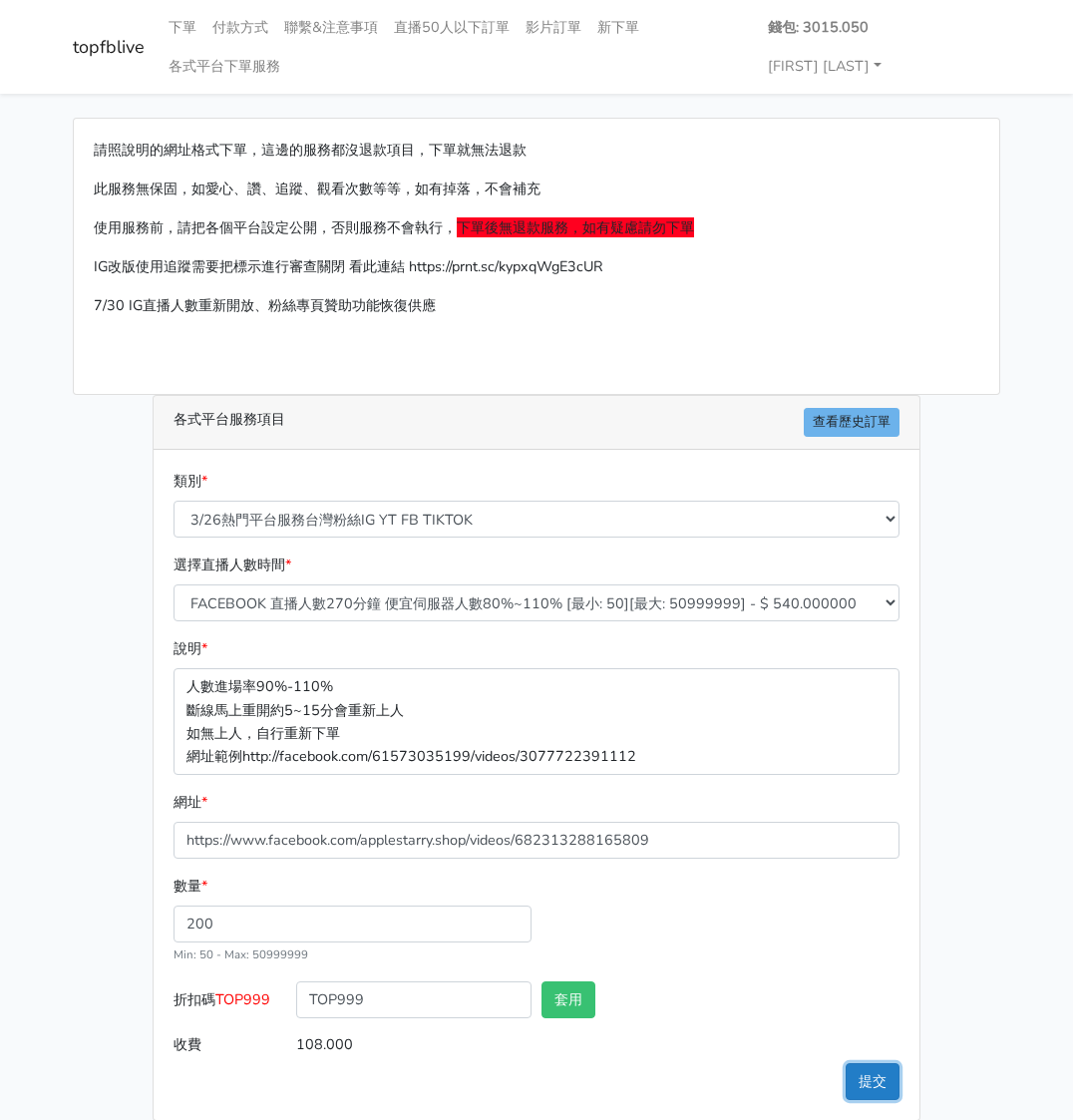 click on "提交" at bounding box center [873, 1081] 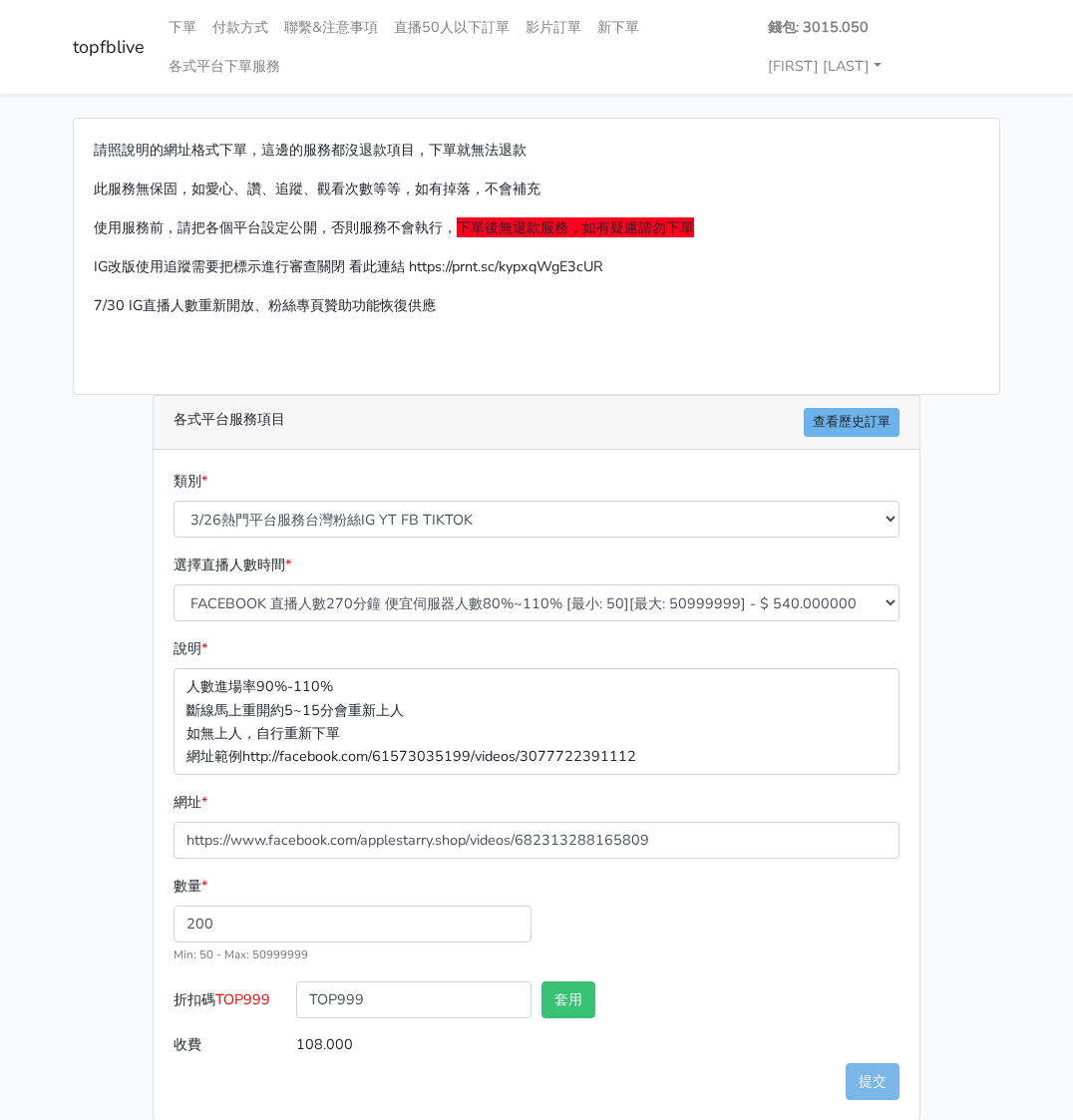 type on "套用失敗" 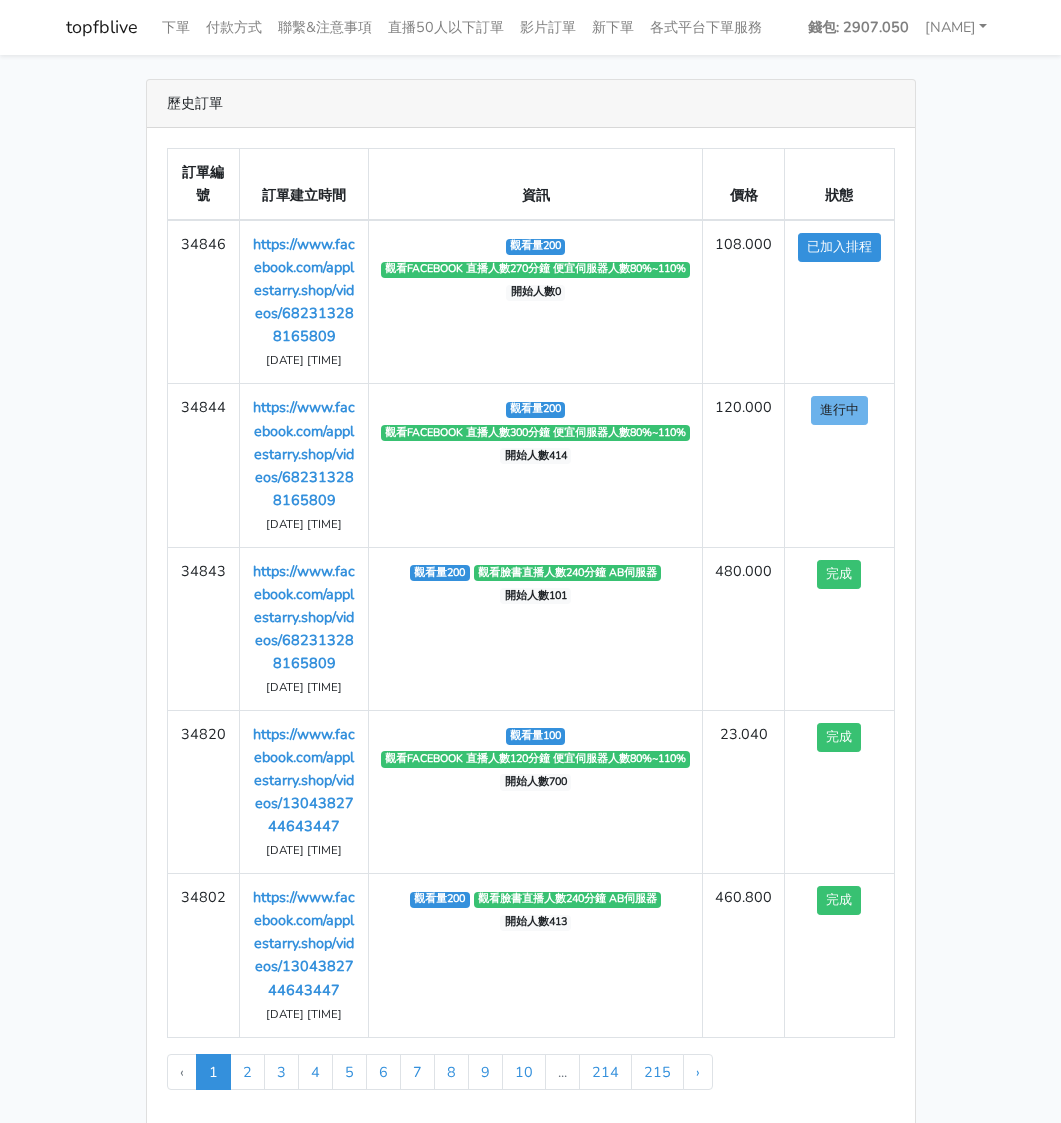 scroll, scrollTop: 0, scrollLeft: 0, axis: both 